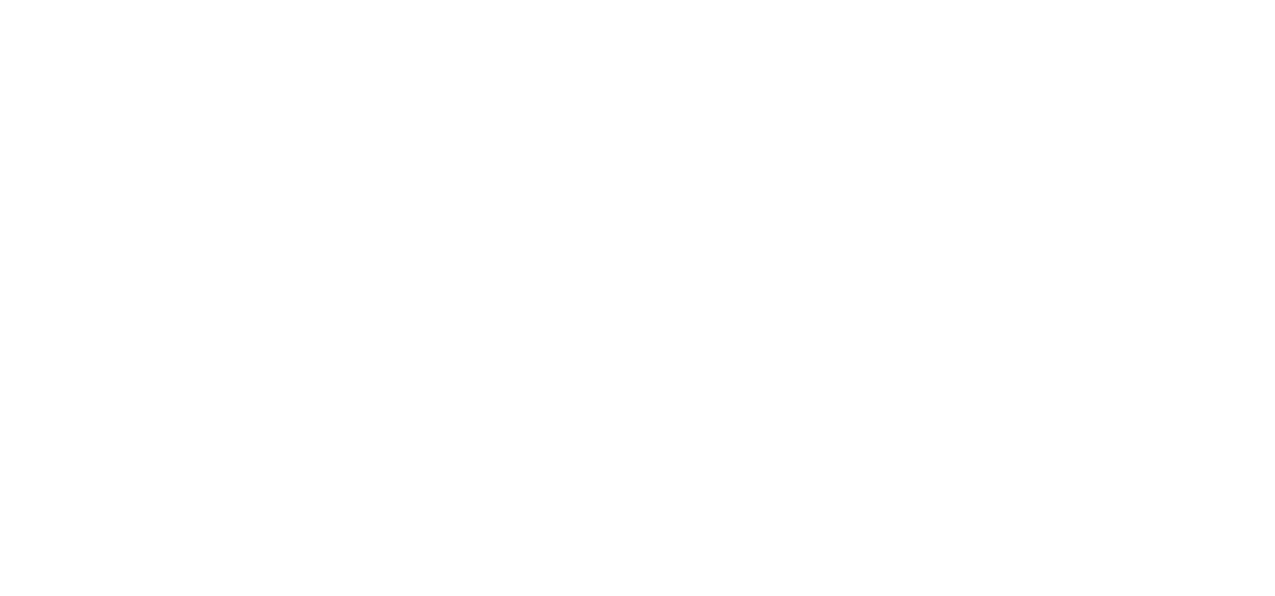 scroll, scrollTop: 0, scrollLeft: 0, axis: both 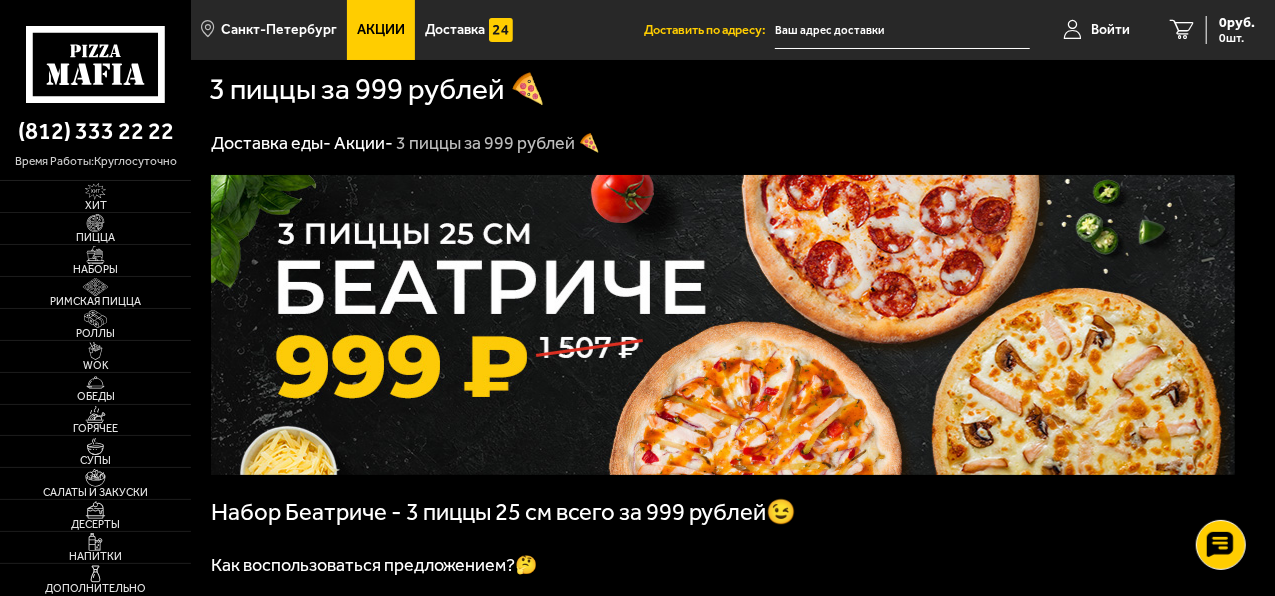 click on "Акции  -" at bounding box center [363, 143] 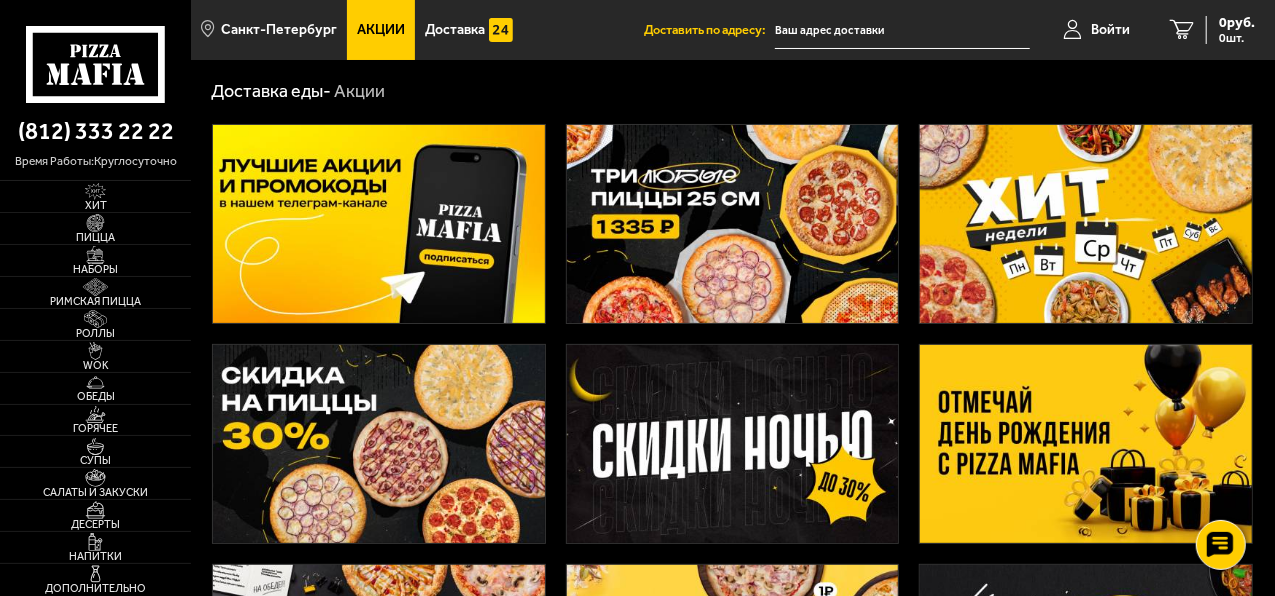 scroll, scrollTop: 49, scrollLeft: 0, axis: vertical 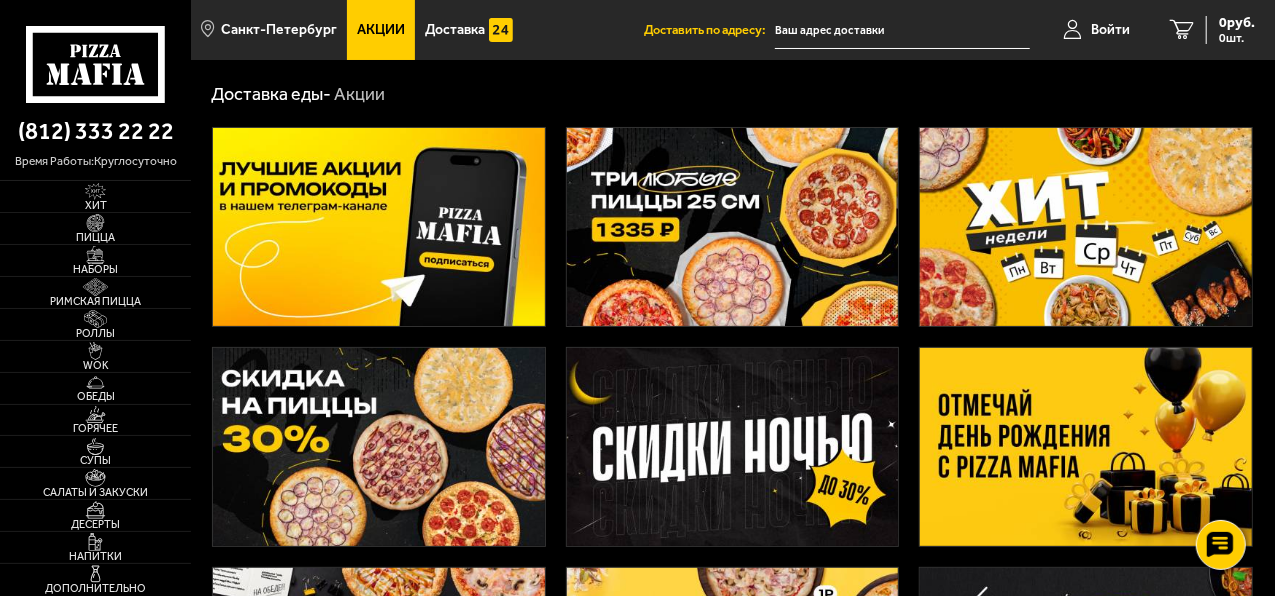 click 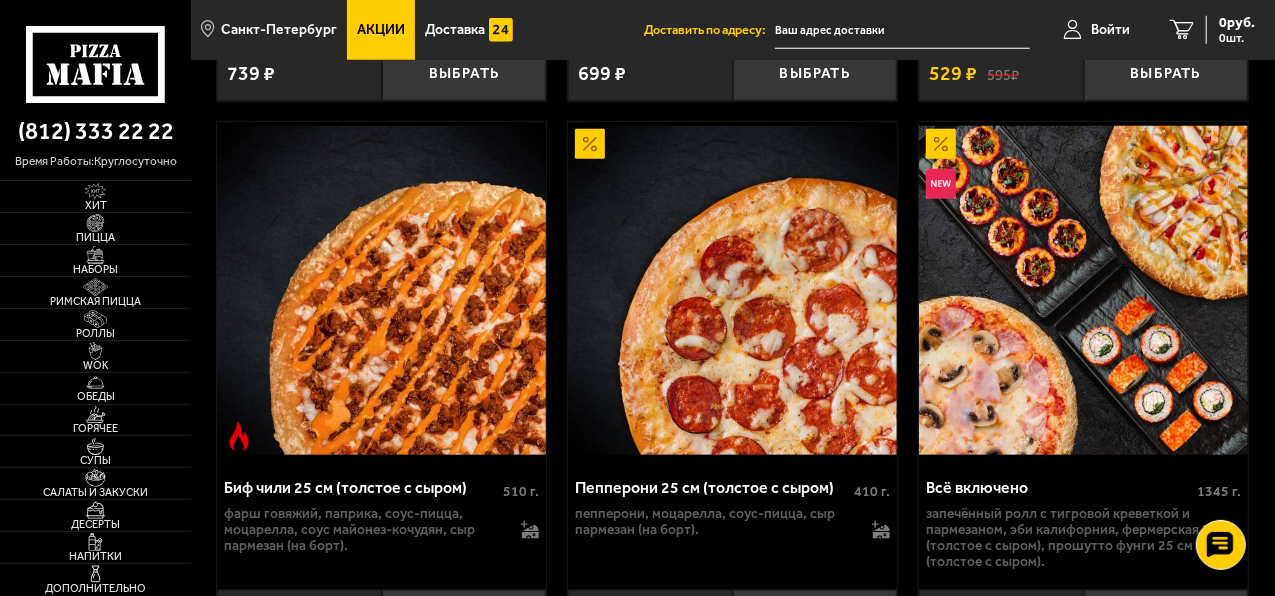 scroll, scrollTop: 1564, scrollLeft: 0, axis: vertical 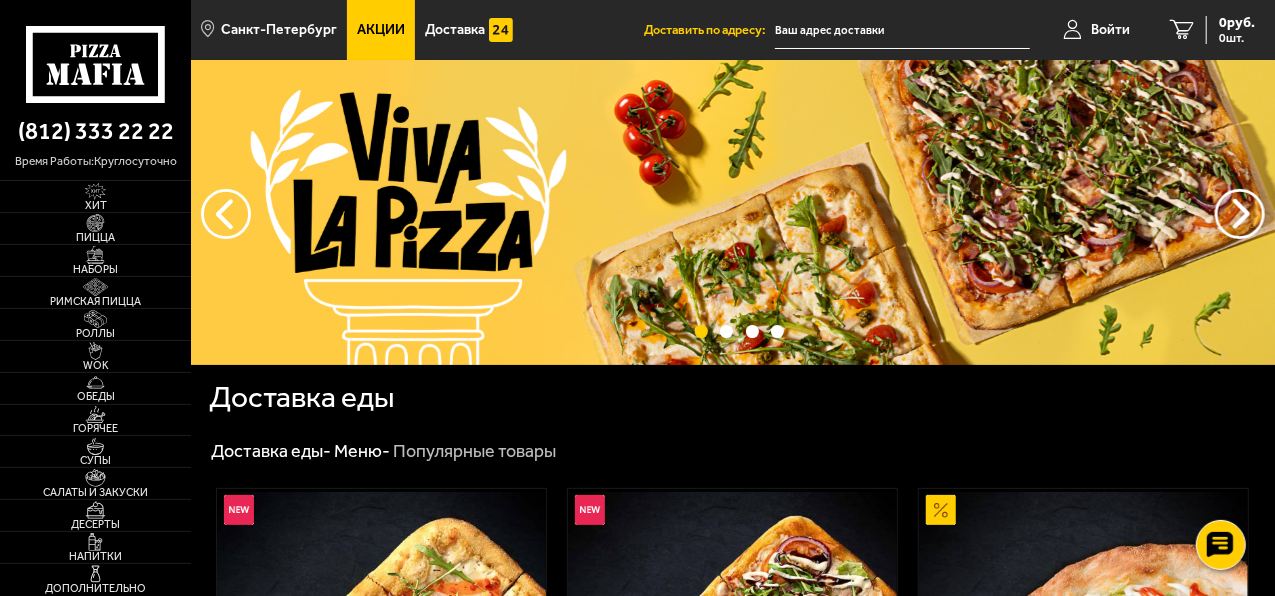 click on "Акции" at bounding box center (381, 30) 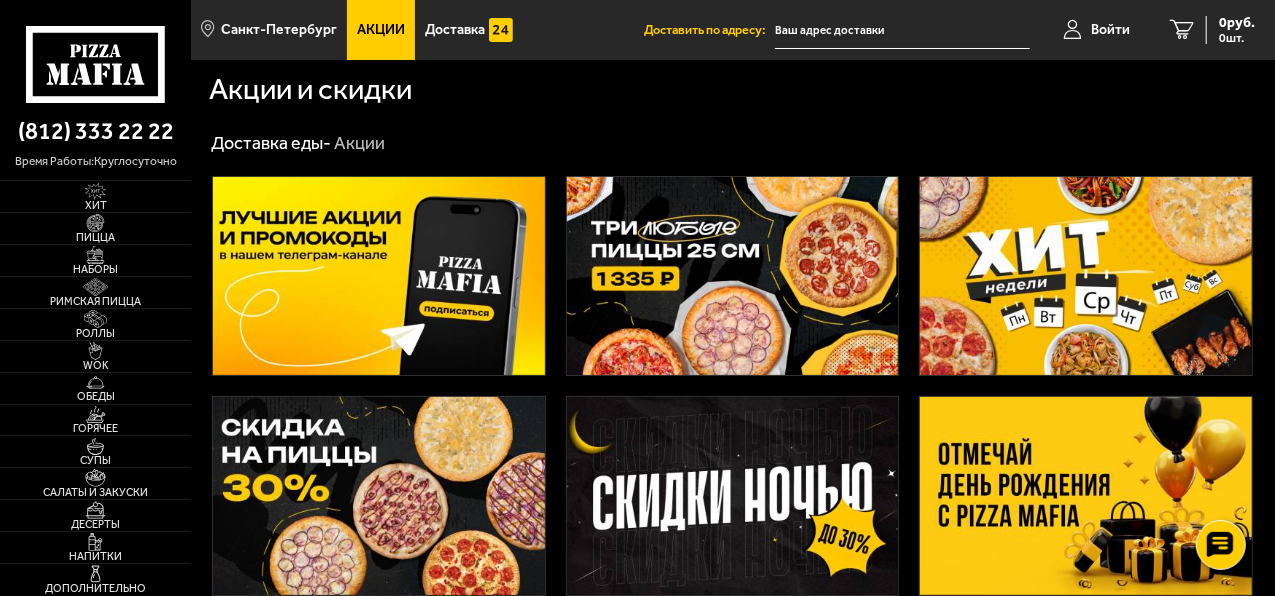 click at bounding box center [1086, 276] 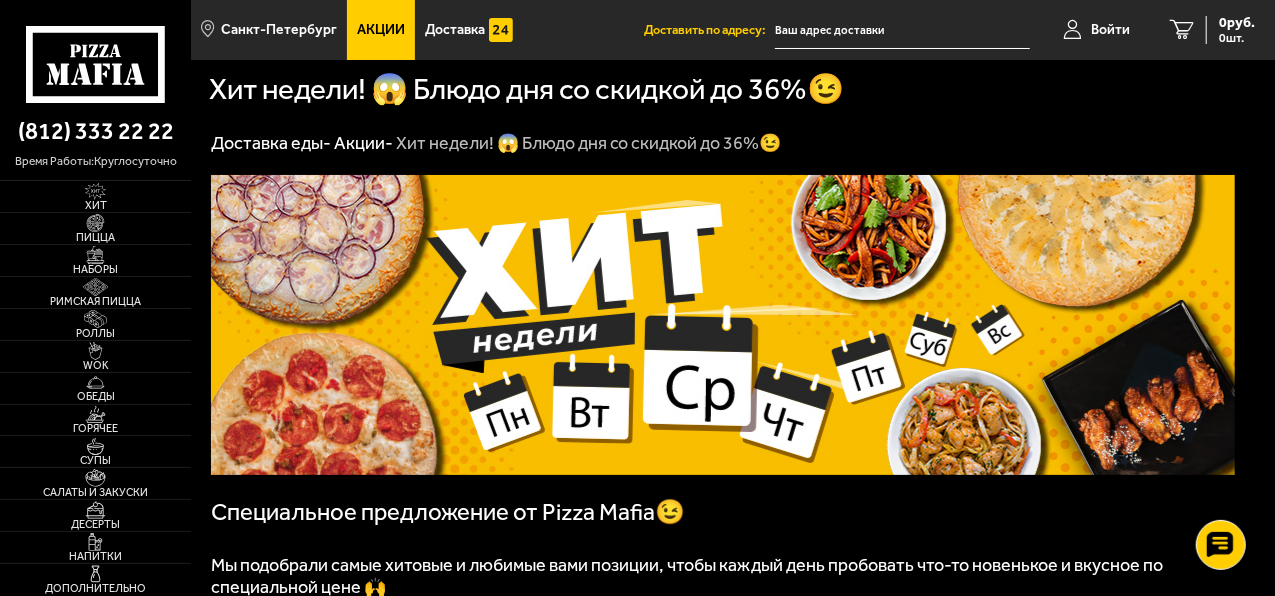 scroll, scrollTop: 522, scrollLeft: 0, axis: vertical 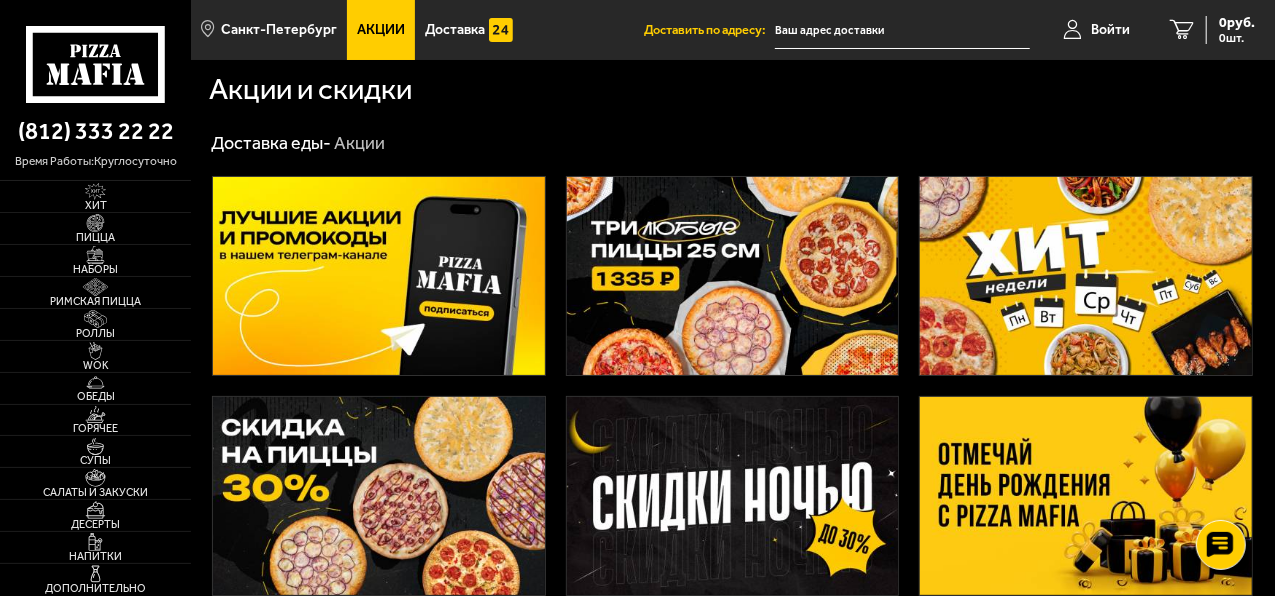 click at bounding box center (733, 276) 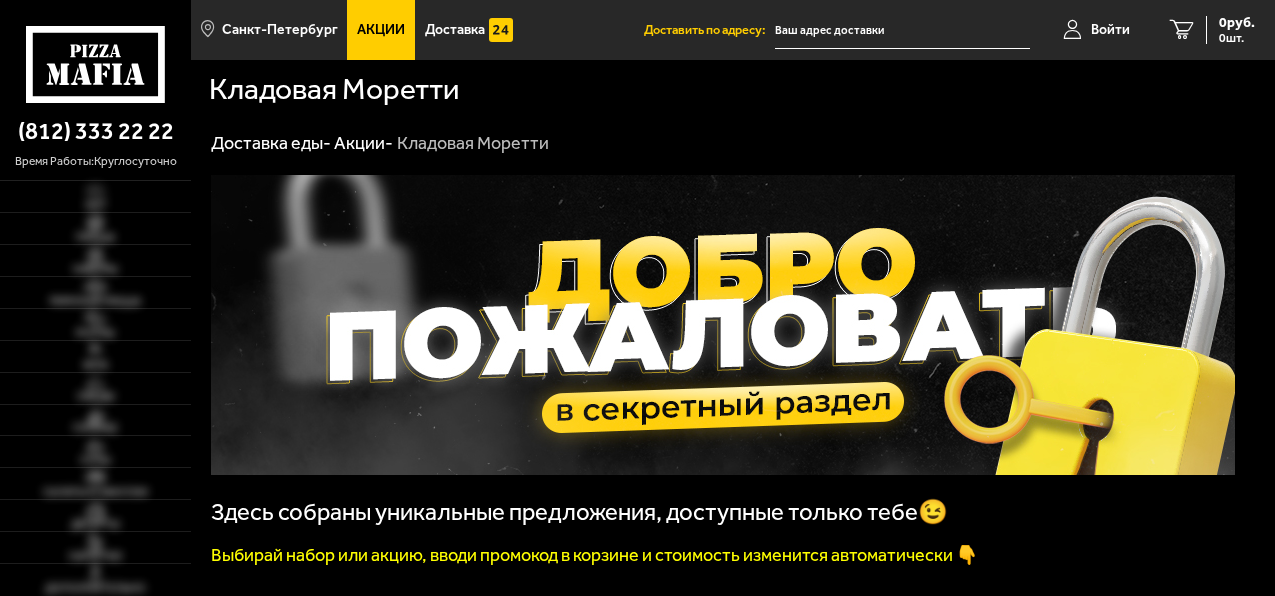 scroll, scrollTop: 0, scrollLeft: 0, axis: both 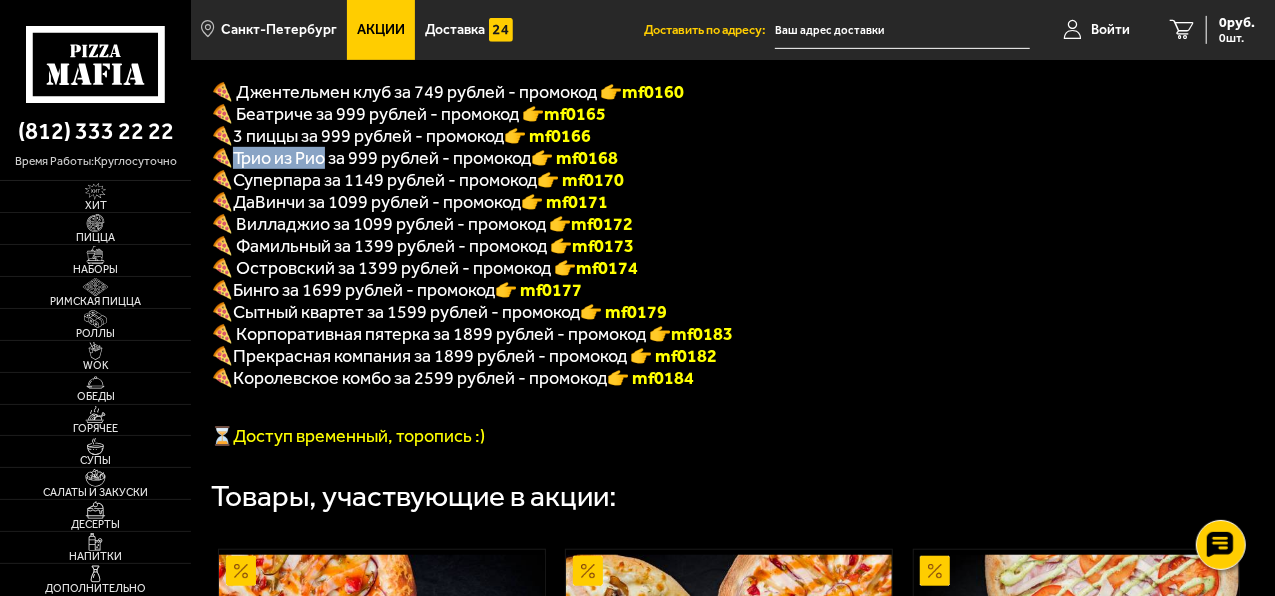 drag, startPoint x: 330, startPoint y: 169, endPoint x: 241, endPoint y: 173, distance: 89.08984 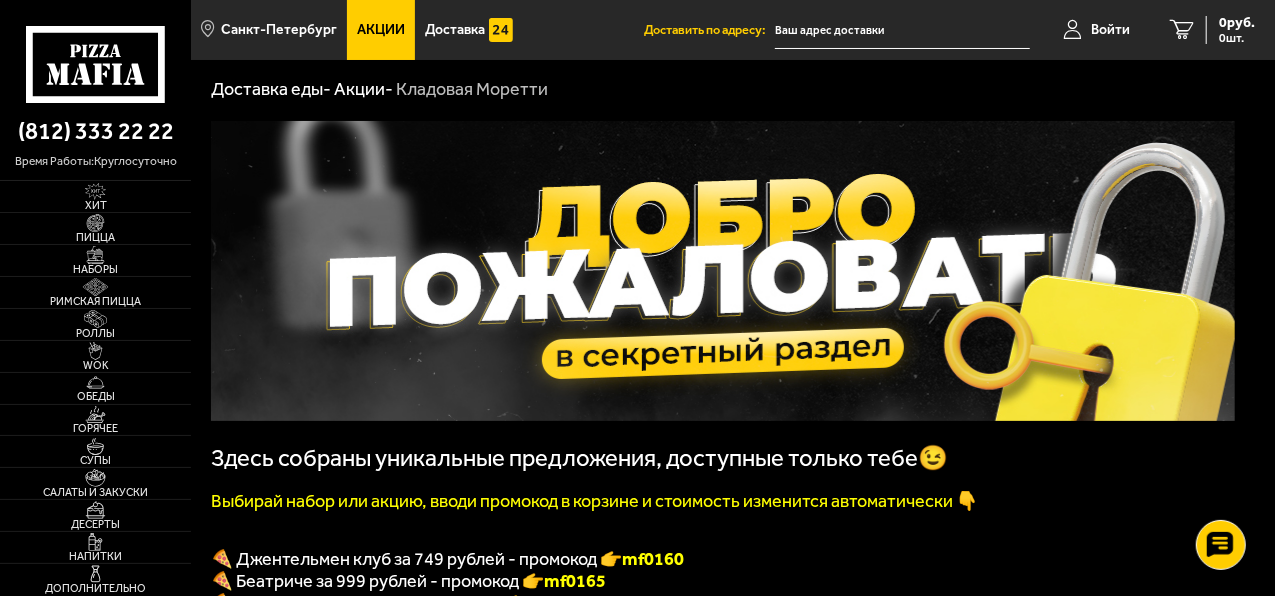 scroll, scrollTop: 0, scrollLeft: 0, axis: both 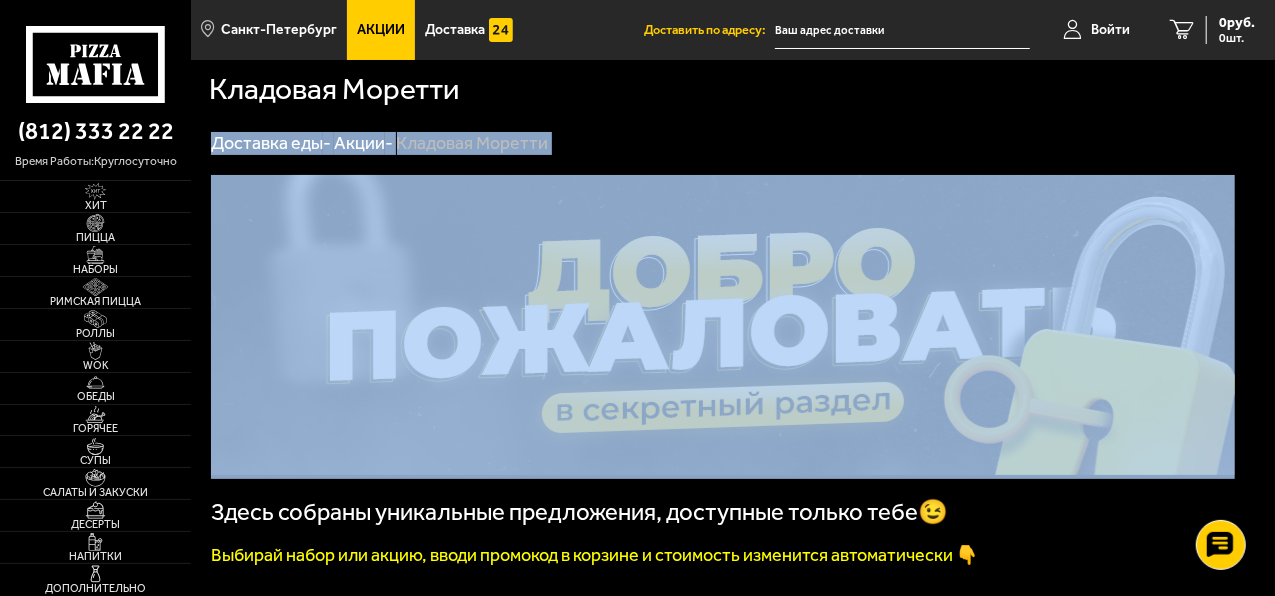 drag, startPoint x: 1274, startPoint y: 72, endPoint x: 1279, endPoint y: 178, distance: 106.11786 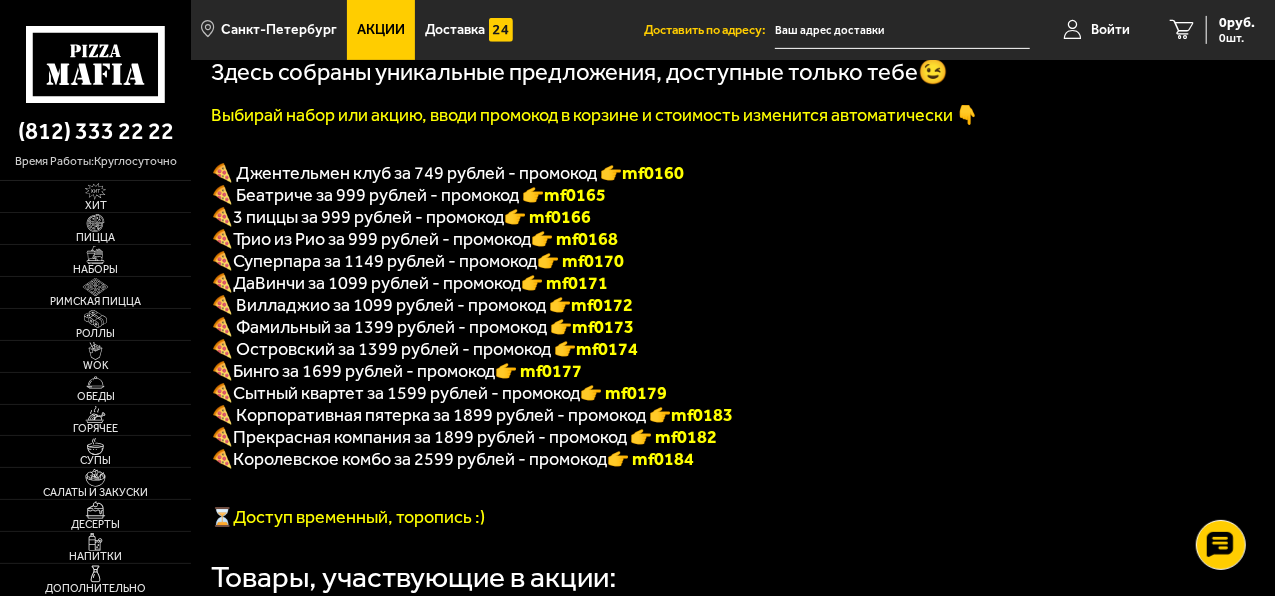 scroll, scrollTop: 462, scrollLeft: 0, axis: vertical 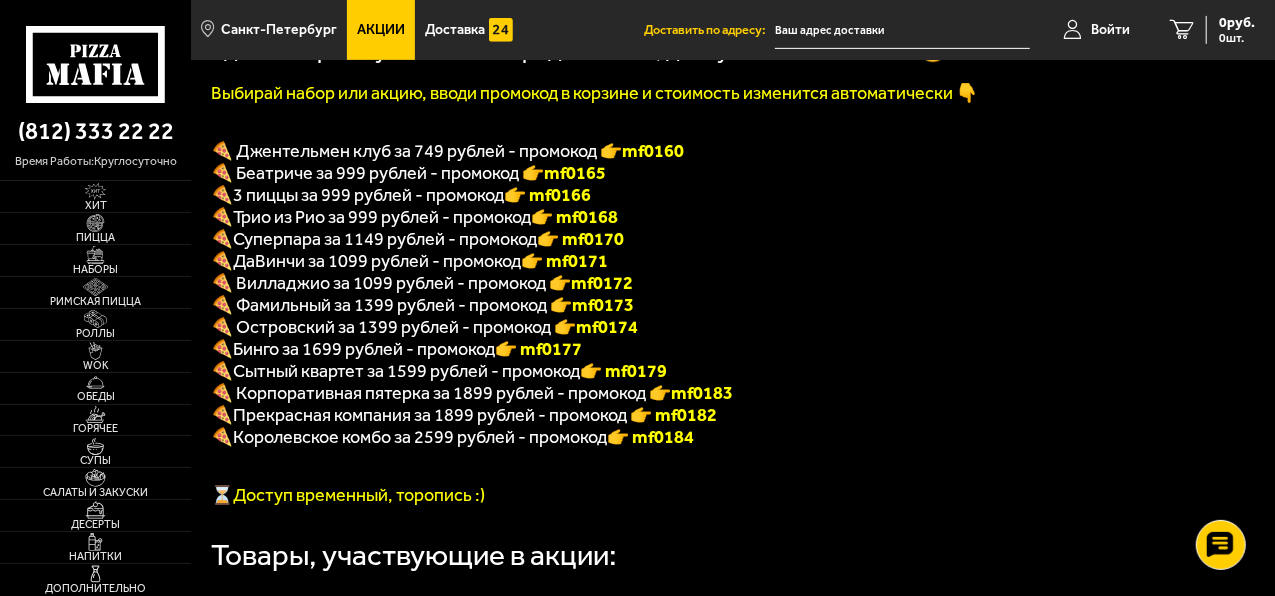 drag, startPoint x: 640, startPoint y: 226, endPoint x: 572, endPoint y: 234, distance: 68.46897 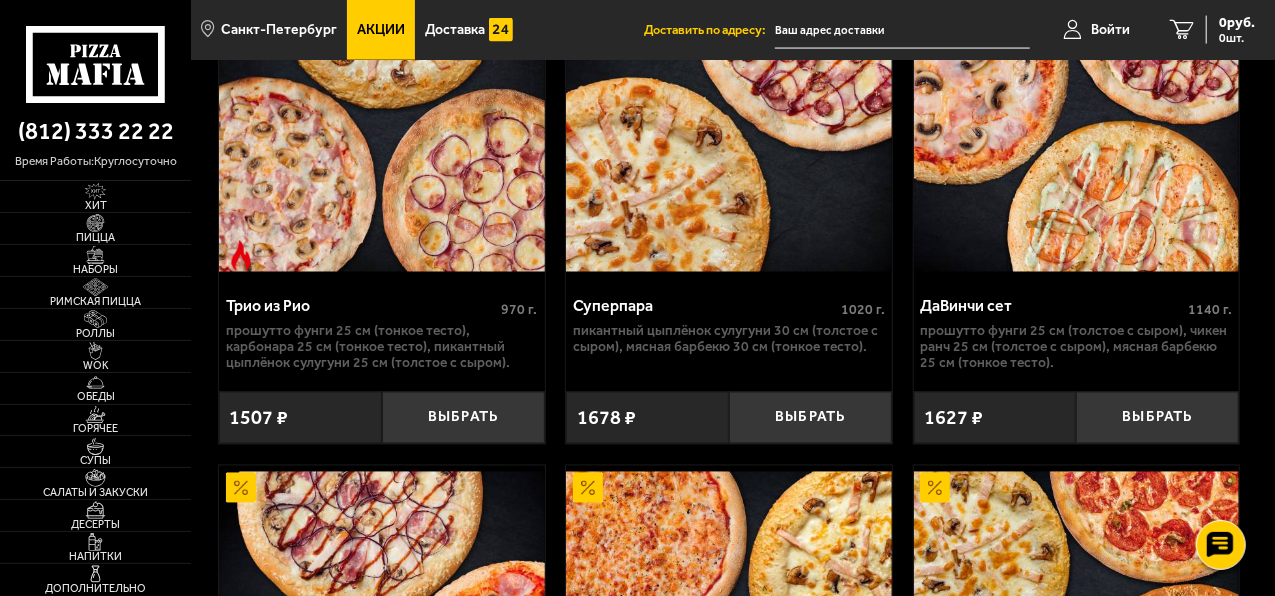 scroll, scrollTop: 1742, scrollLeft: 0, axis: vertical 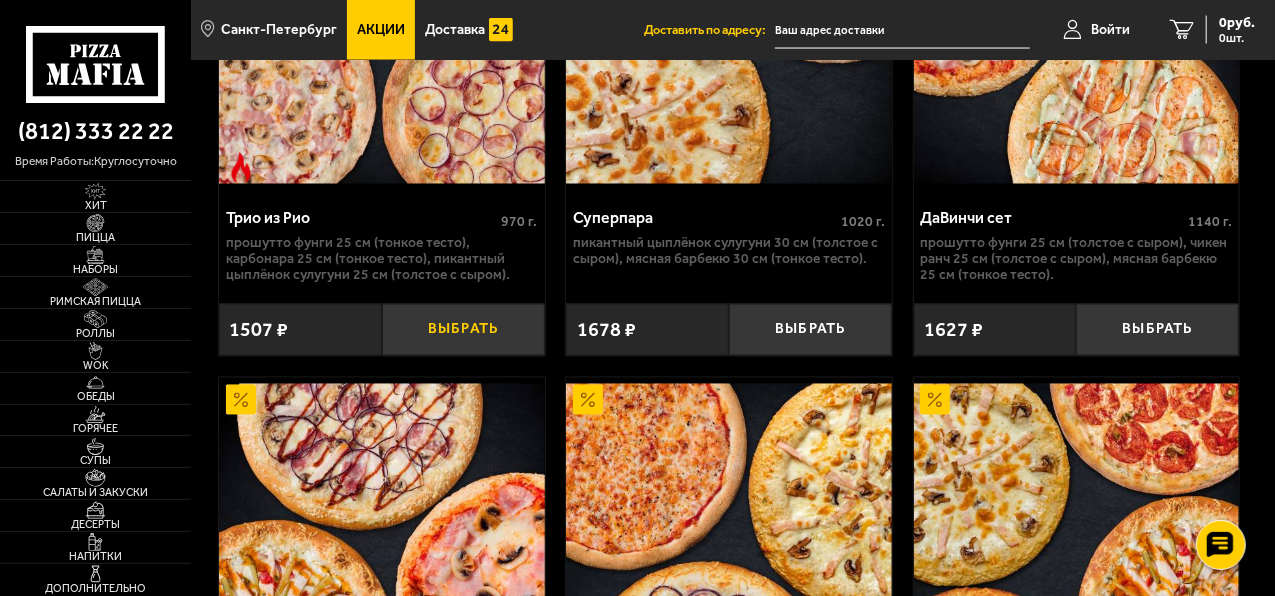 click on "Выбрать" at bounding box center [463, 330] 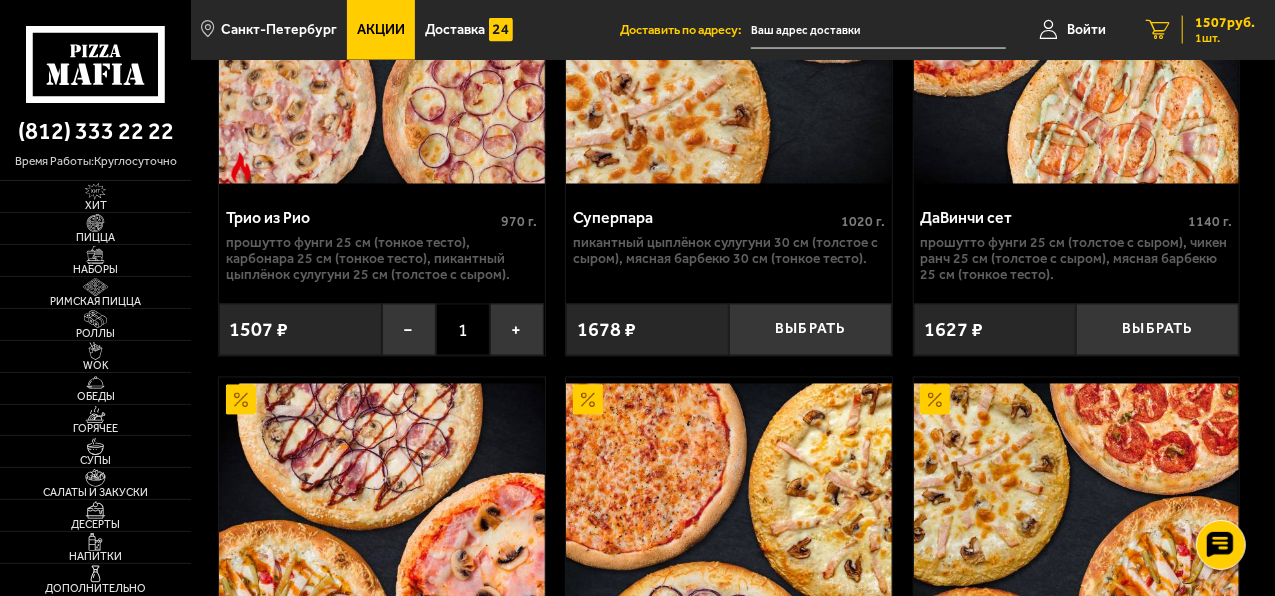 click on "1507  руб." at bounding box center [1225, 23] 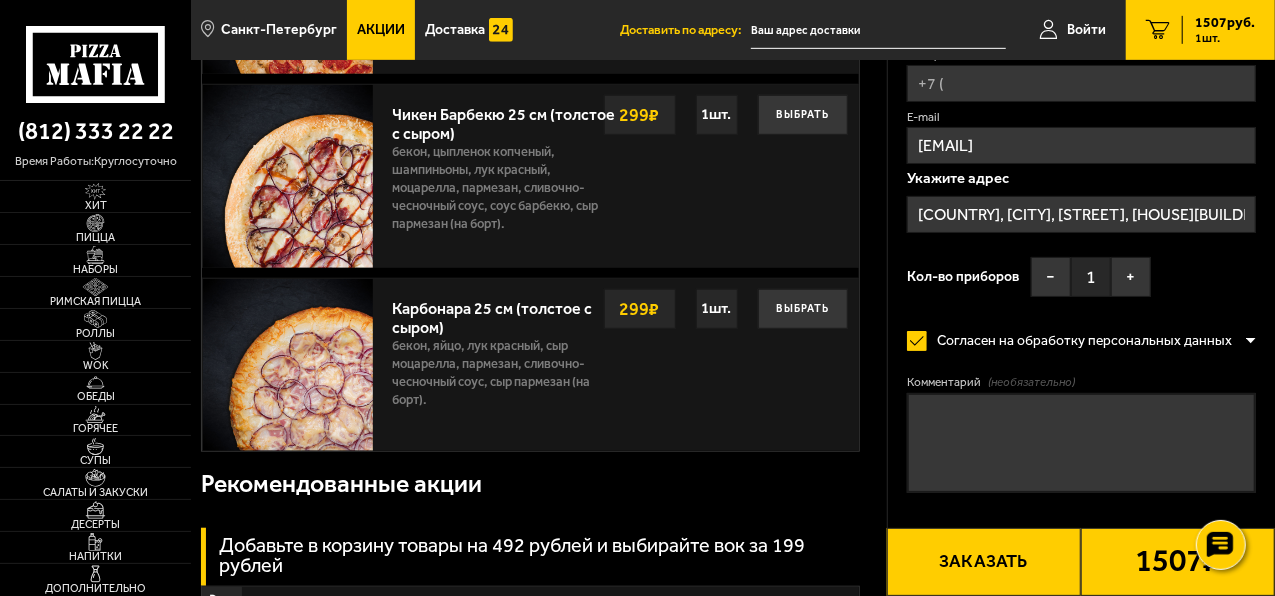 scroll, scrollTop: 609, scrollLeft: 0, axis: vertical 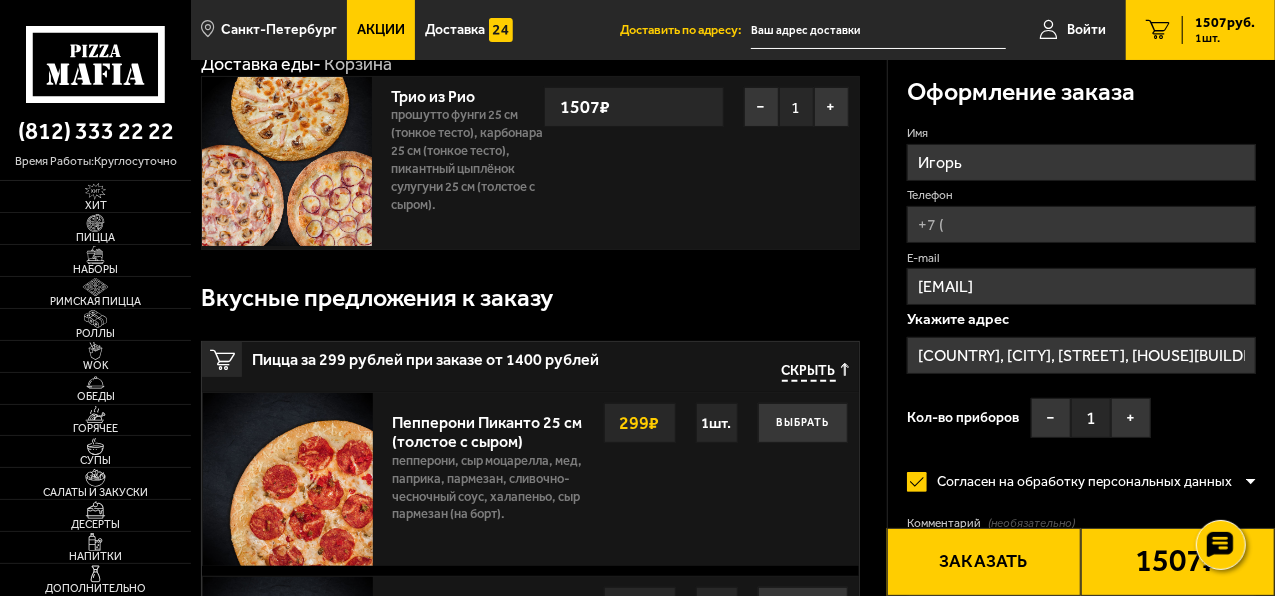 click on "Телефон" at bounding box center (1081, 224) 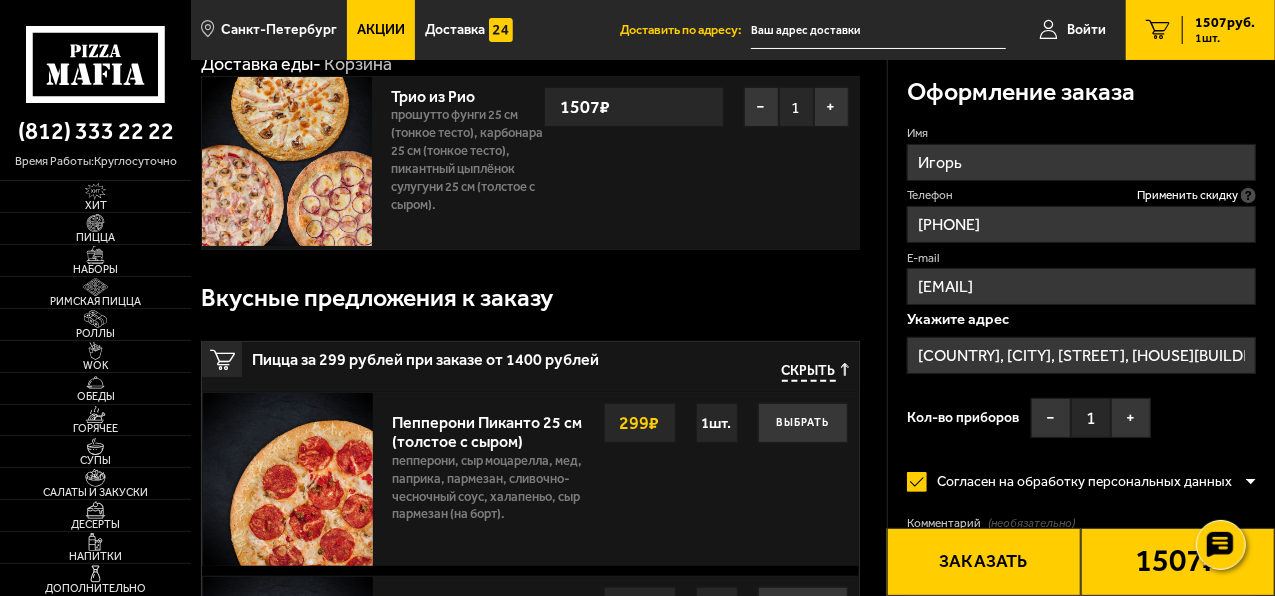 type on "[PHONE]" 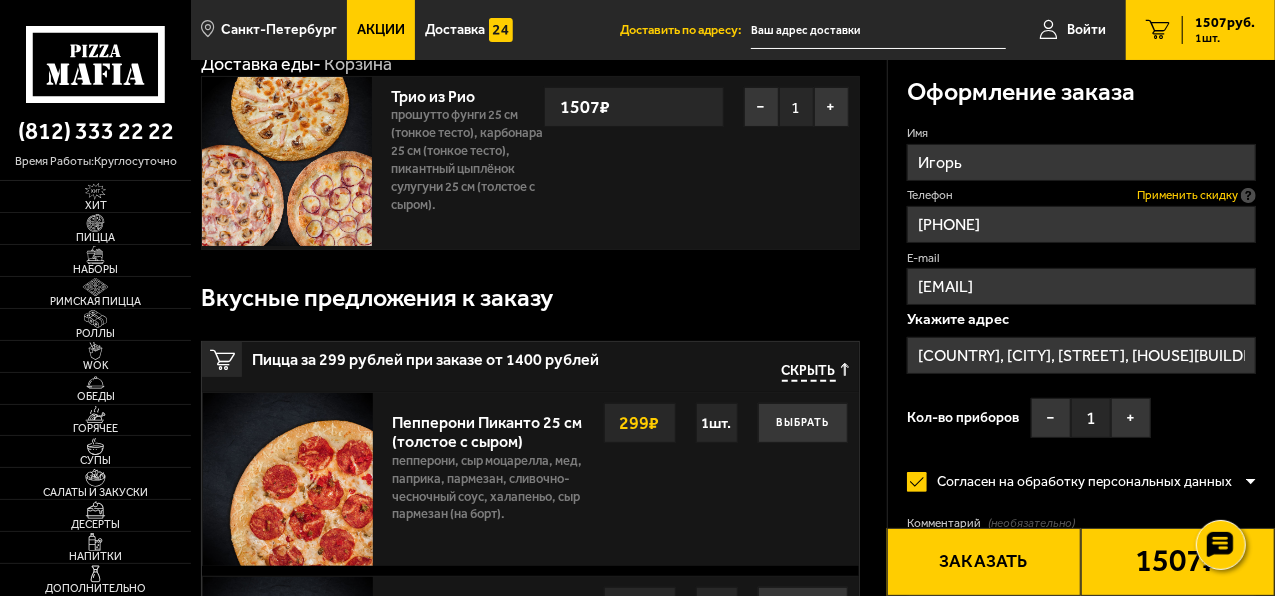click on "Применить скидку" at bounding box center (1187, 195) 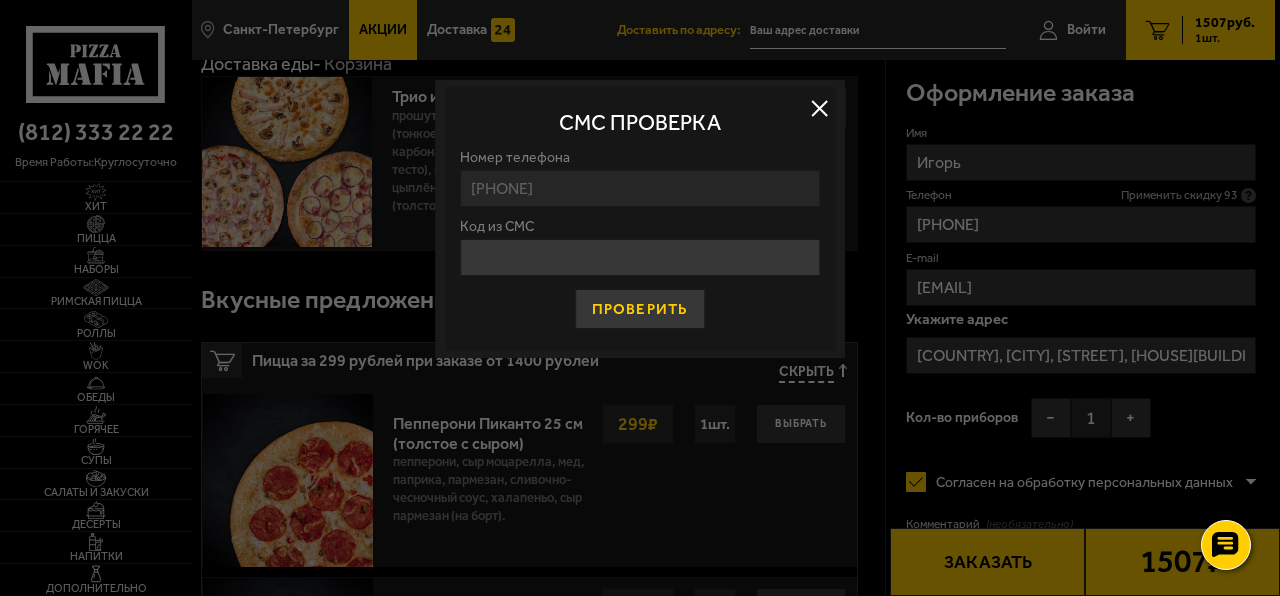 click on "Проверить" at bounding box center [640, 309] 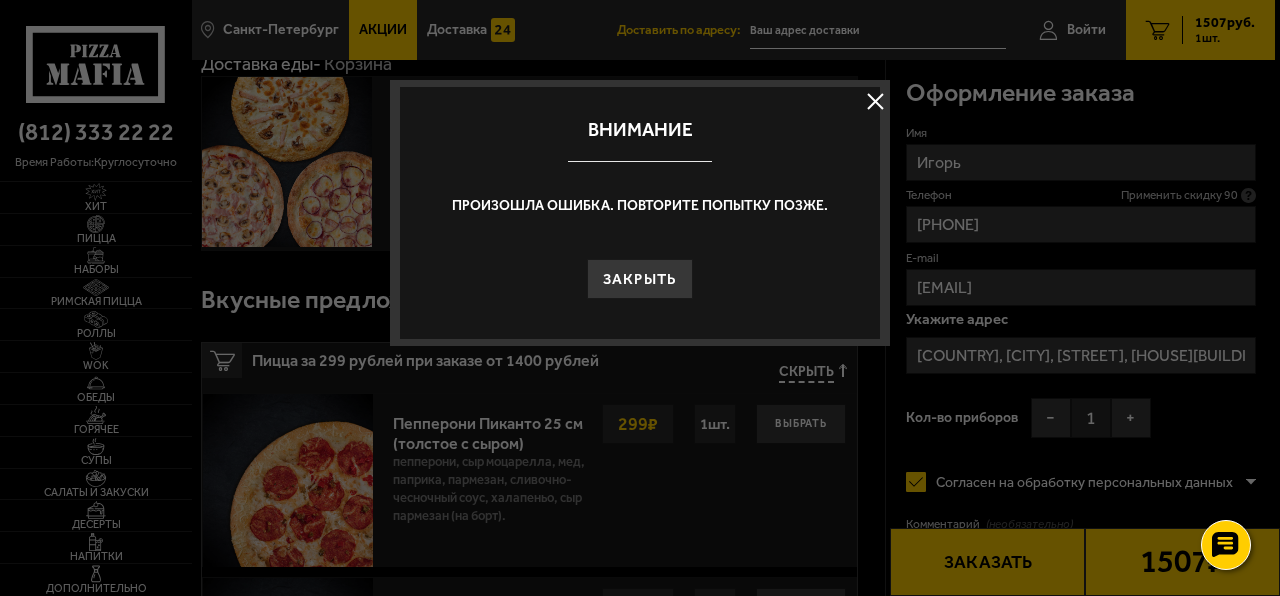 click at bounding box center [875, 101] 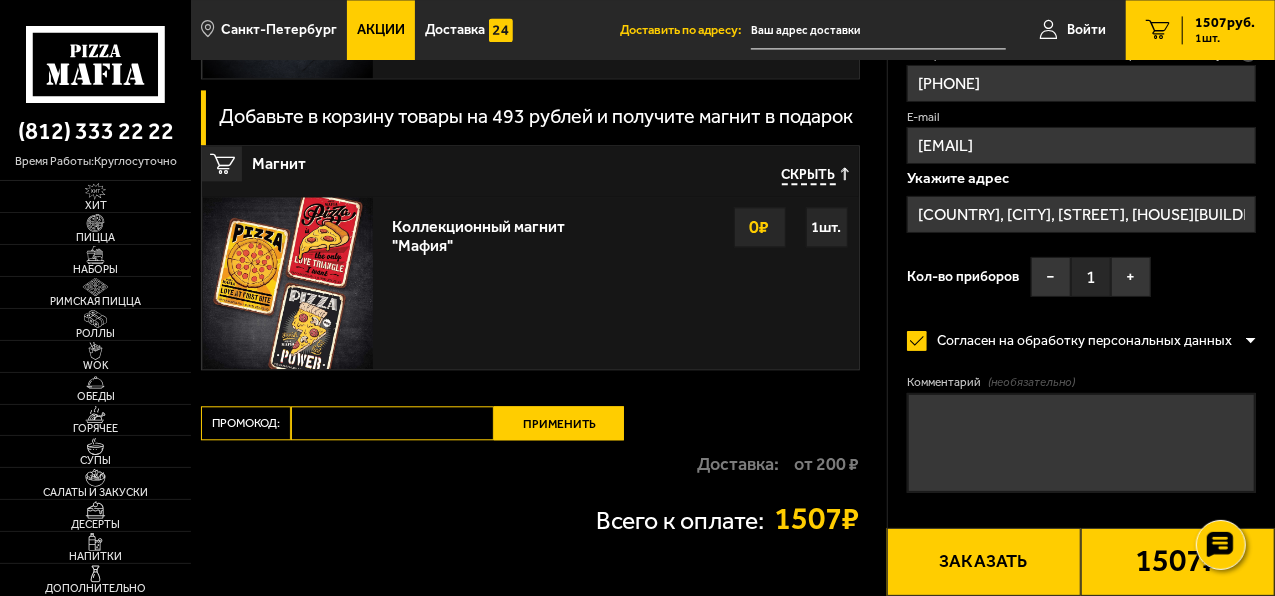 scroll, scrollTop: 2262, scrollLeft: 0, axis: vertical 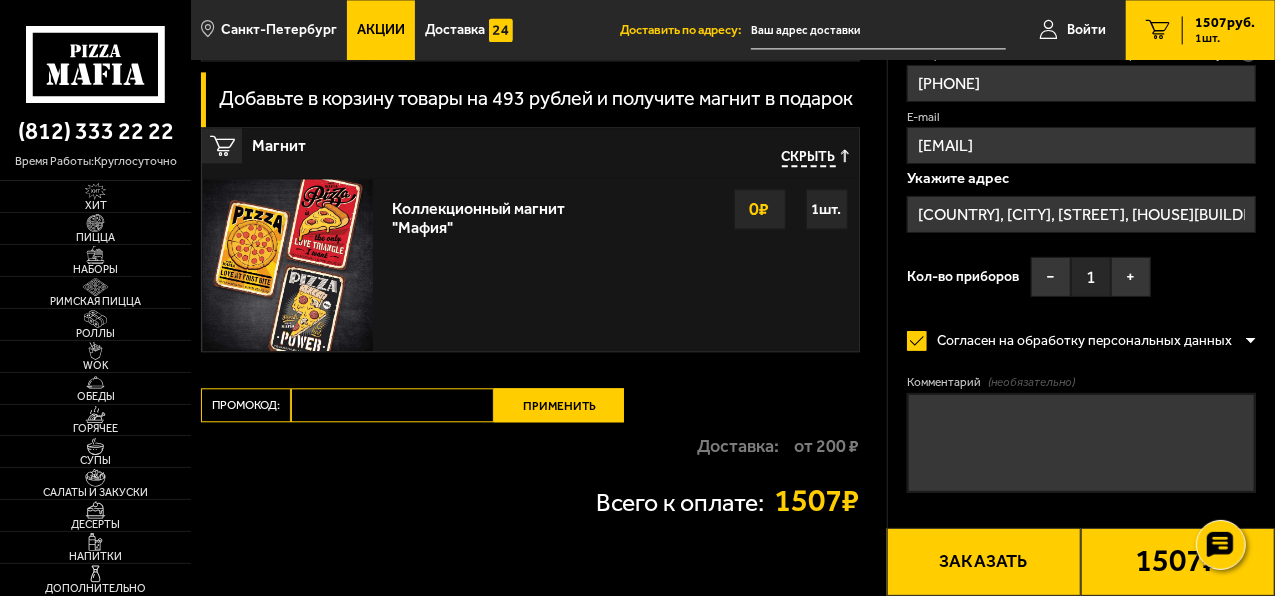 click on "Промокод:" at bounding box center [392, 405] 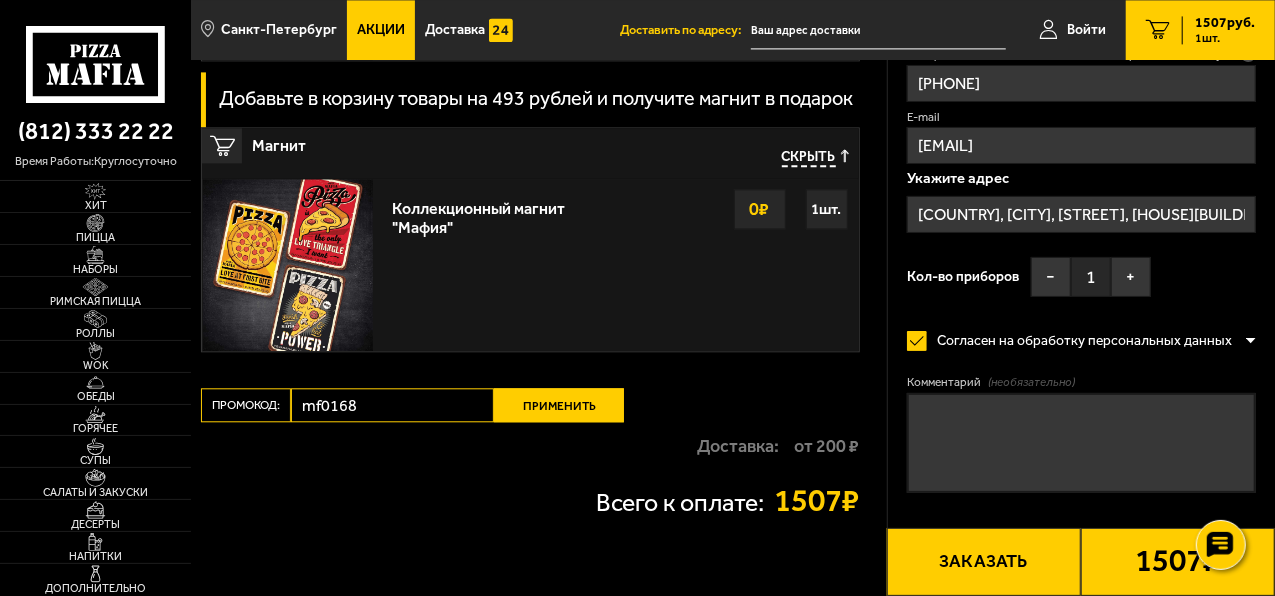 type on "mf0168" 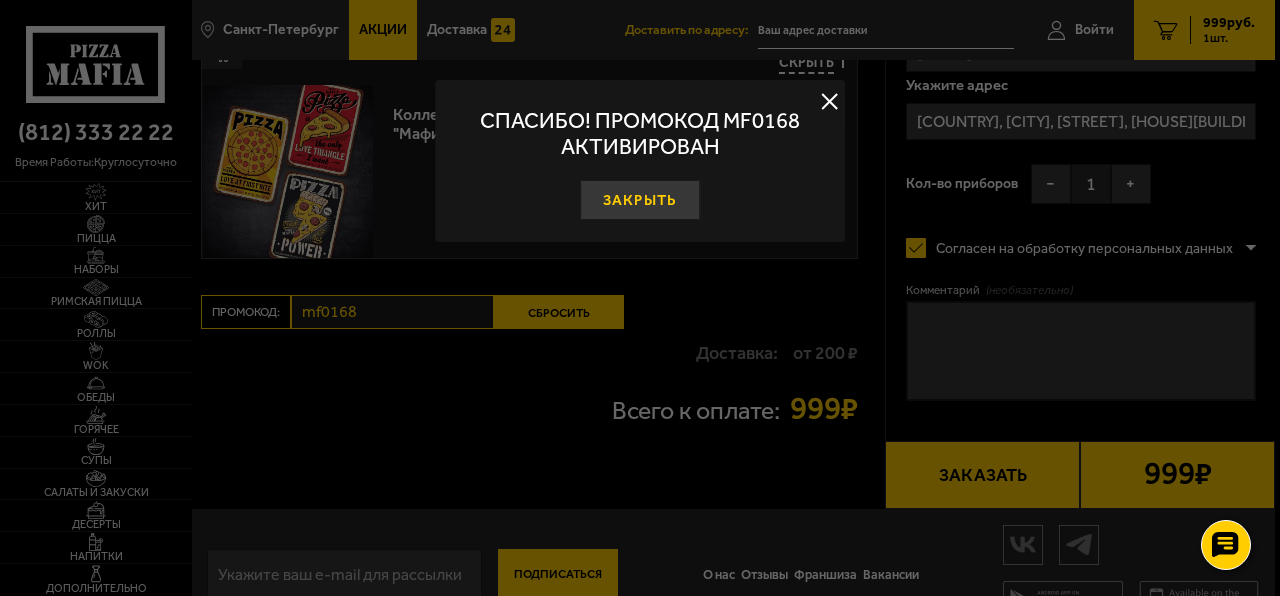 click on "Закрыть" at bounding box center (640, 200) 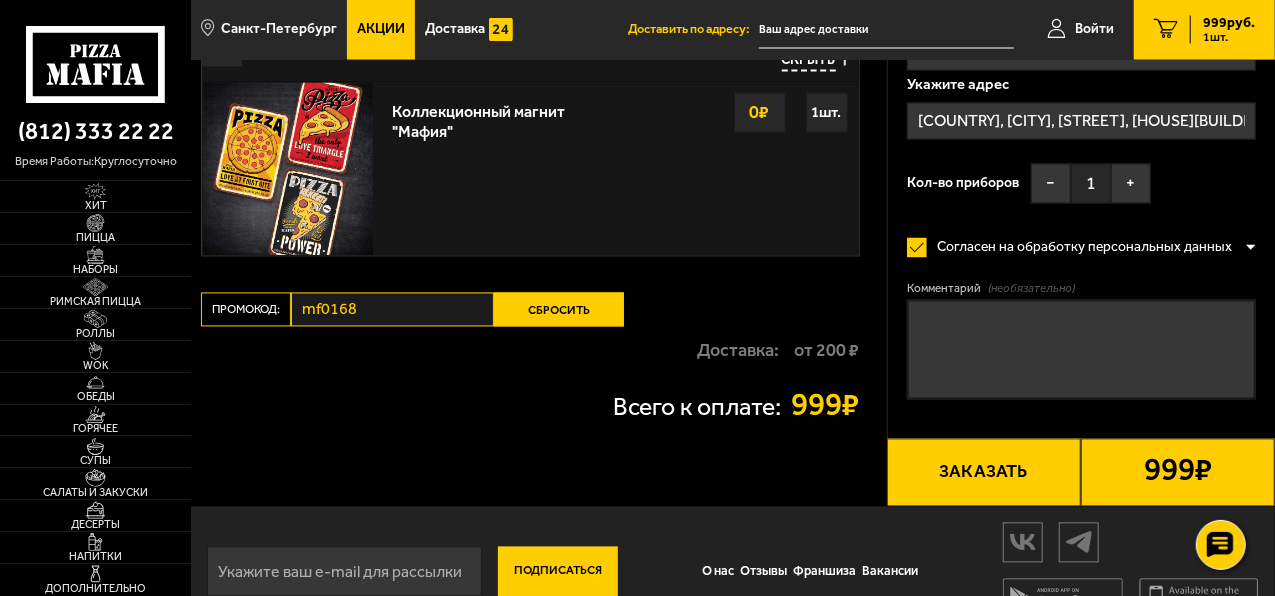 click on "Заказать" at bounding box center (984, 473) 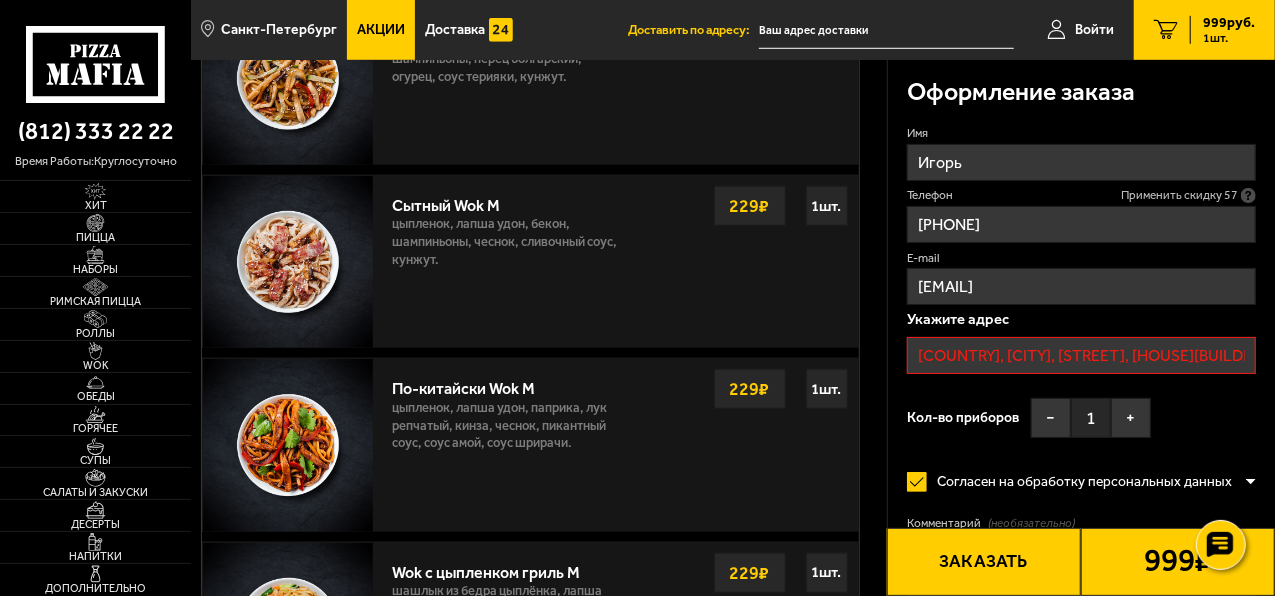 scroll, scrollTop: 169, scrollLeft: 0, axis: vertical 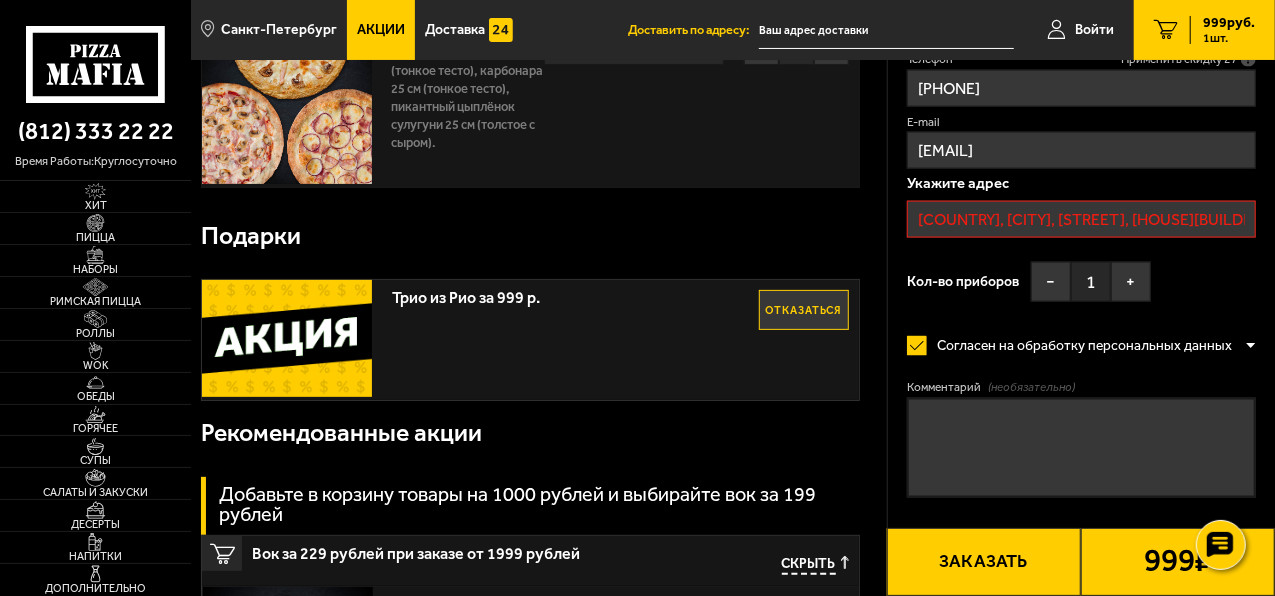 click on "[COUNTRY], [CITY], [STREET], [HOUSE][BUILDING]" at bounding box center (1081, 219) 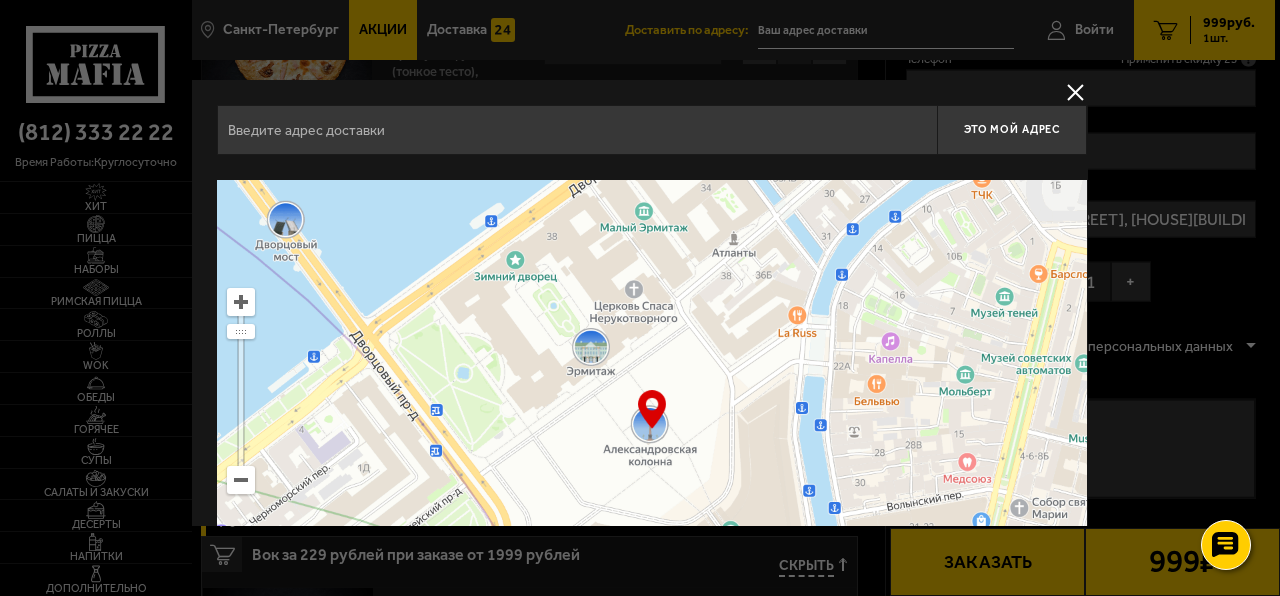 click at bounding box center [1075, 92] 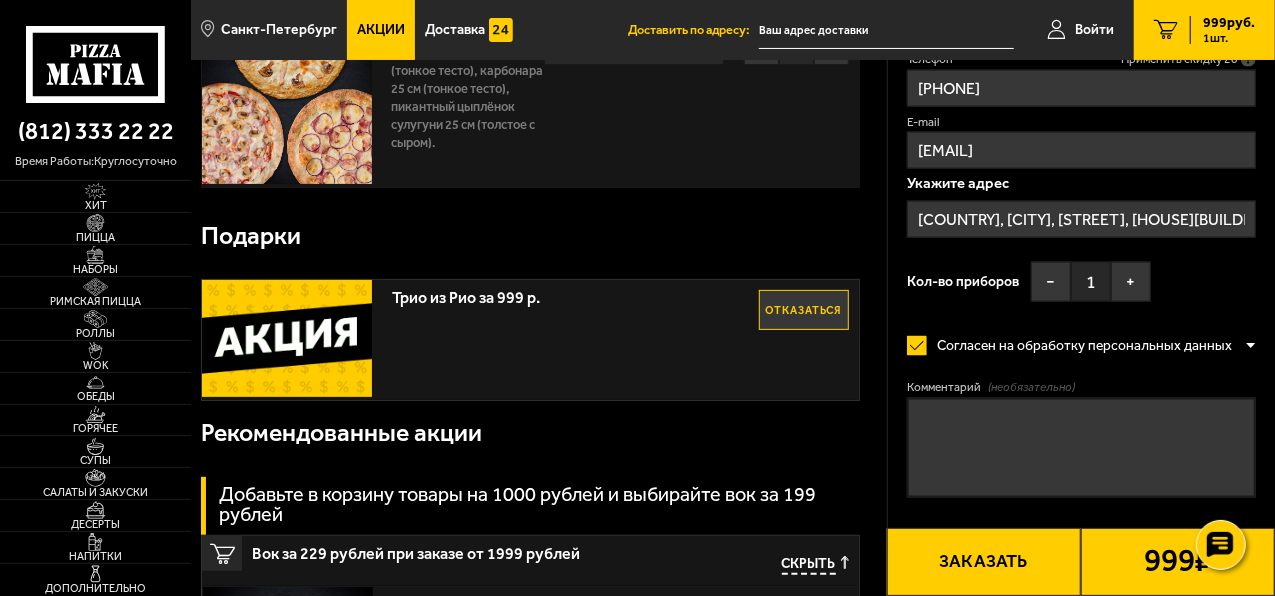 click on "[COUNTRY], [CITY], [STREET], [HOUSE][BUILDING]" at bounding box center (1081, 219) 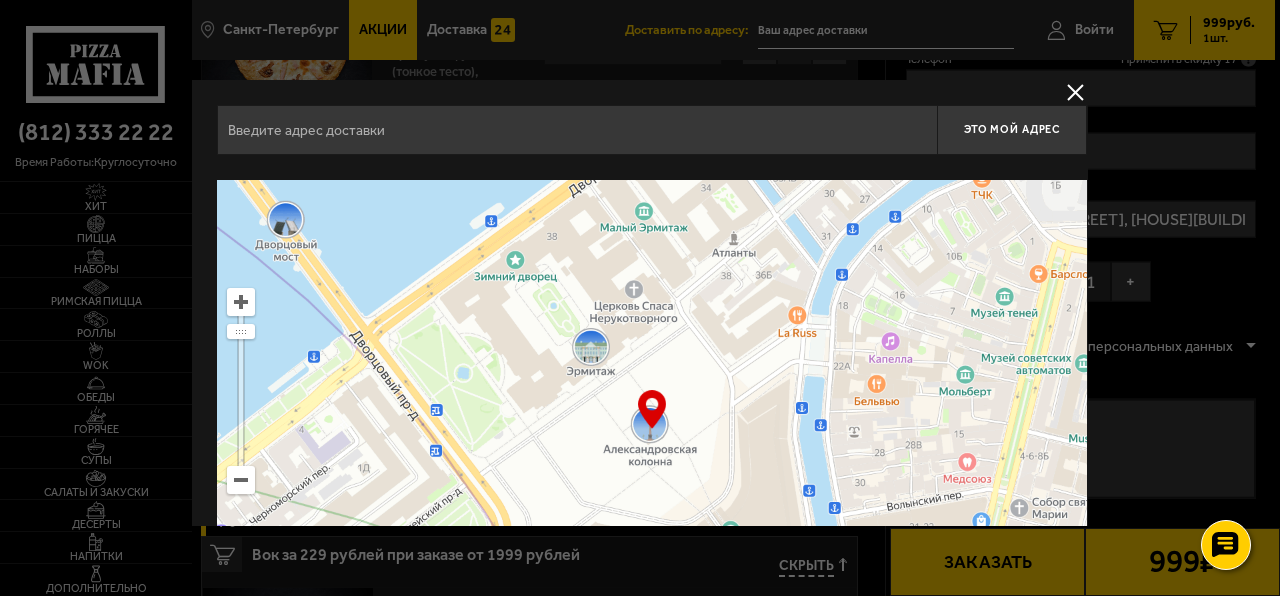 click at bounding box center (1075, 92) 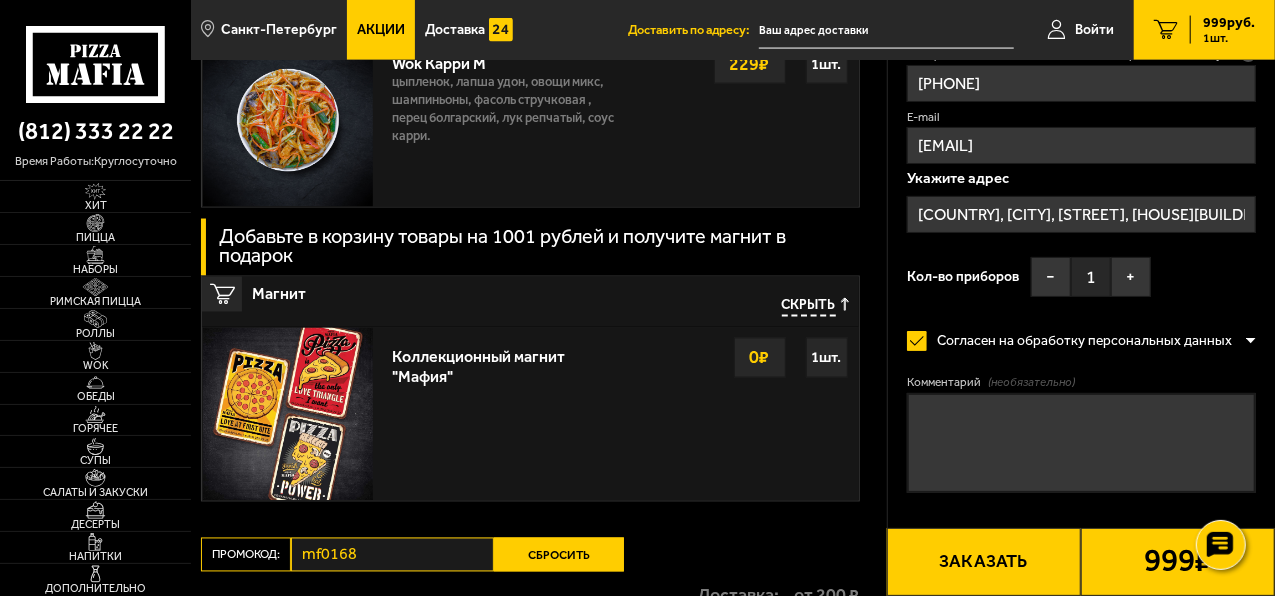scroll, scrollTop: 1935, scrollLeft: 0, axis: vertical 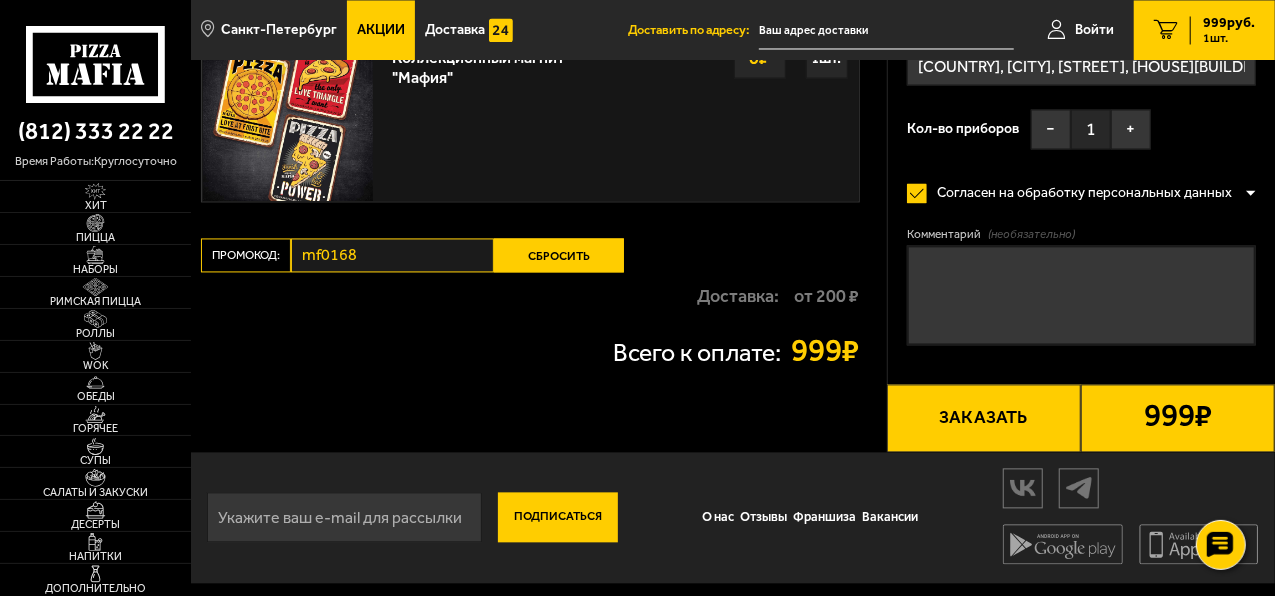 click on "Заказать" at bounding box center [984, 418] 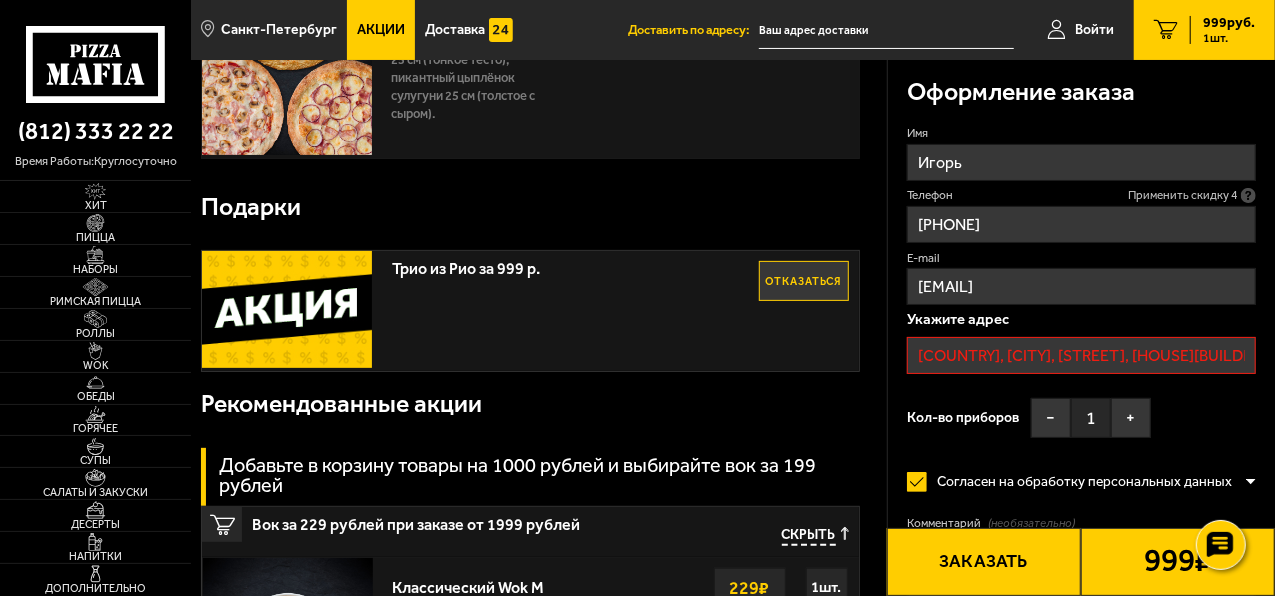 scroll, scrollTop: 170, scrollLeft: 0, axis: vertical 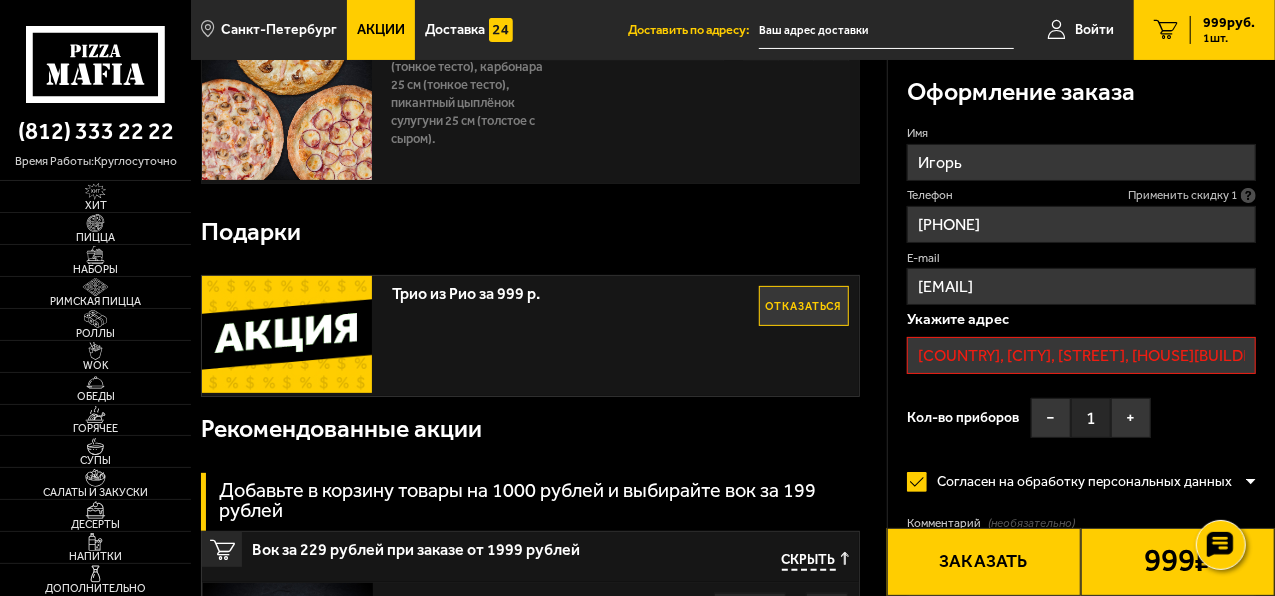 click on "[COUNTRY], [CITY], [STREET], [HOUSE][BUILDING]" at bounding box center (1081, 355) 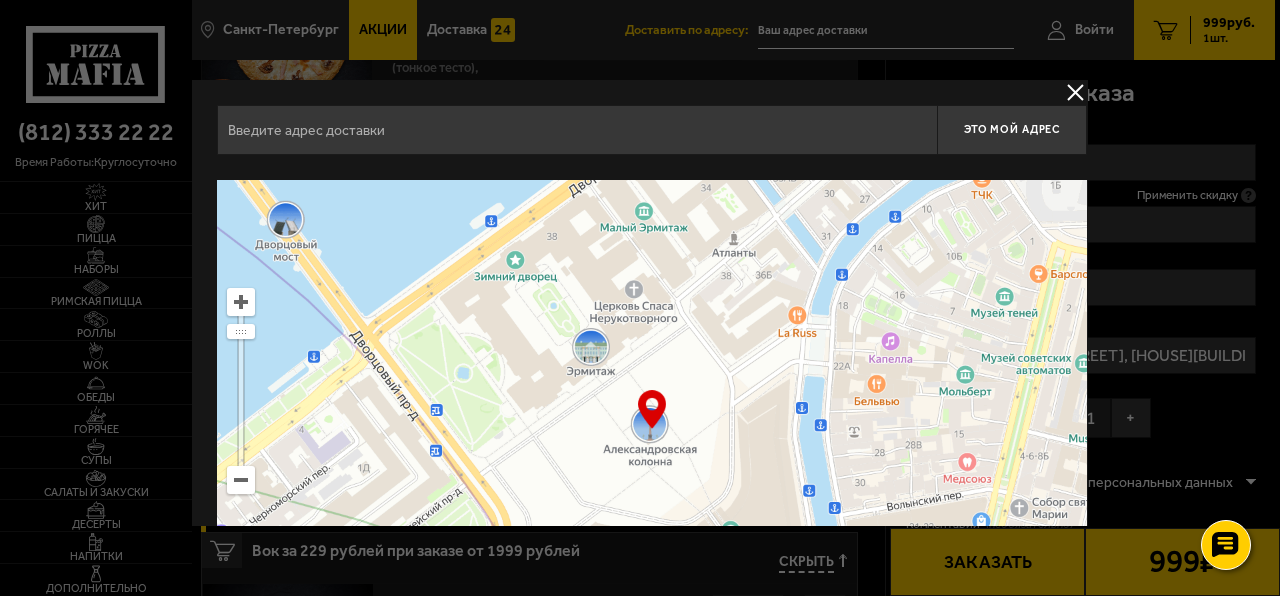 click at bounding box center (577, 130) 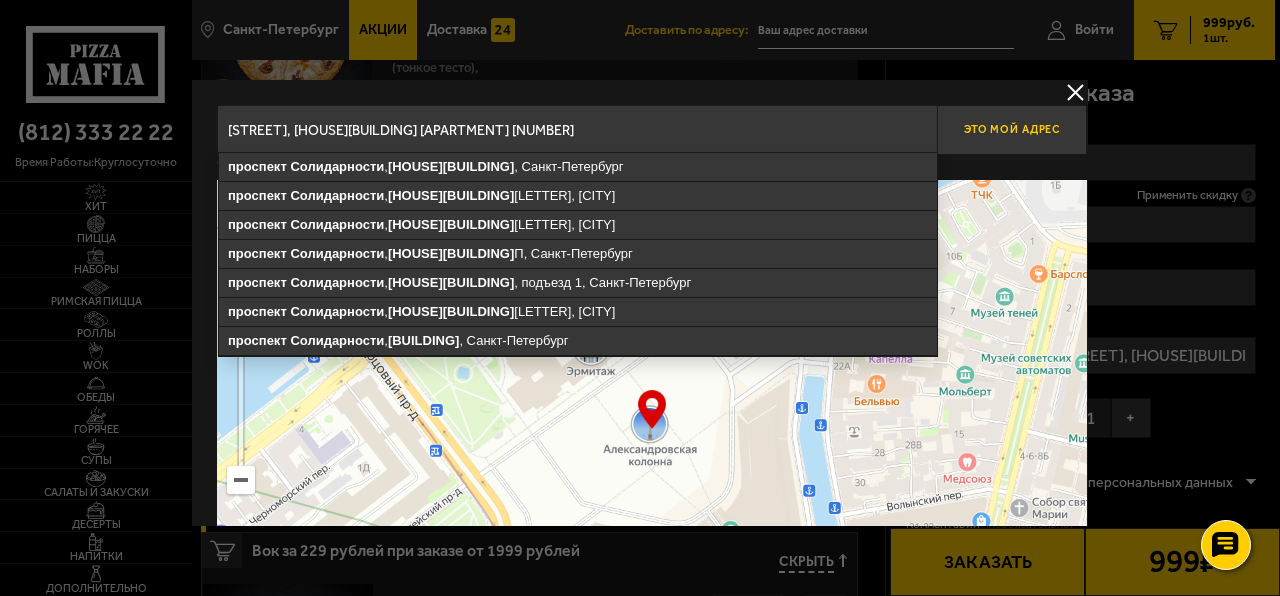 type on "[STREET], [HOUSE][BUILDING] [APARTMENT] [NUMBER]" 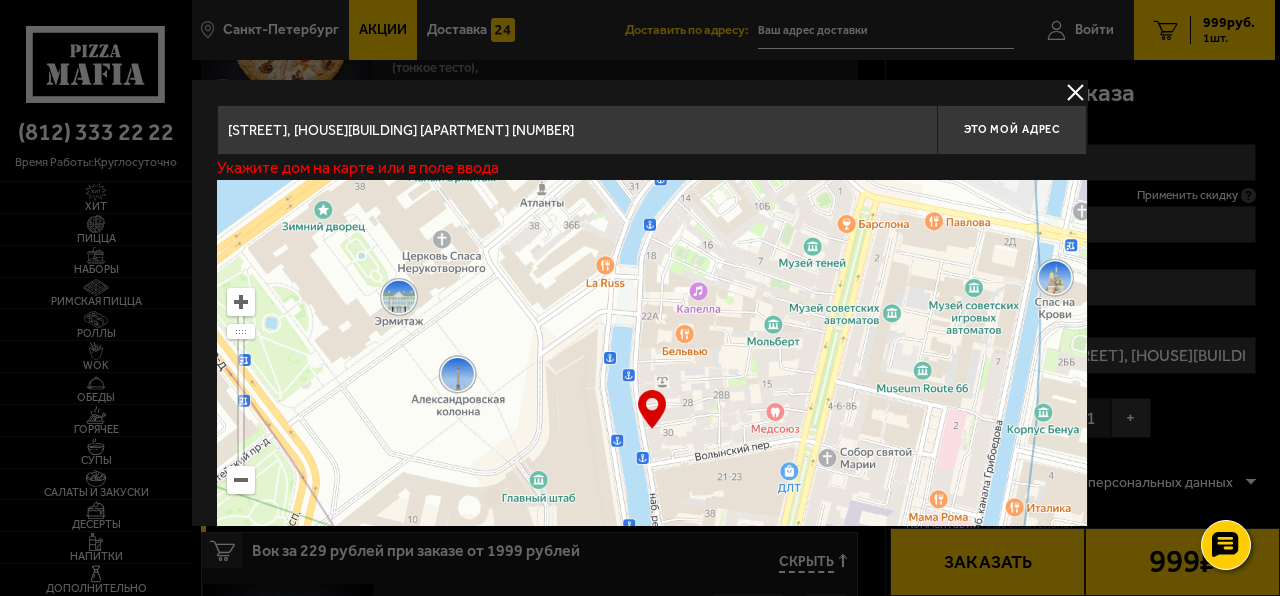 type on "[EMBANKMENT], [RIVER], [NUMBER]" 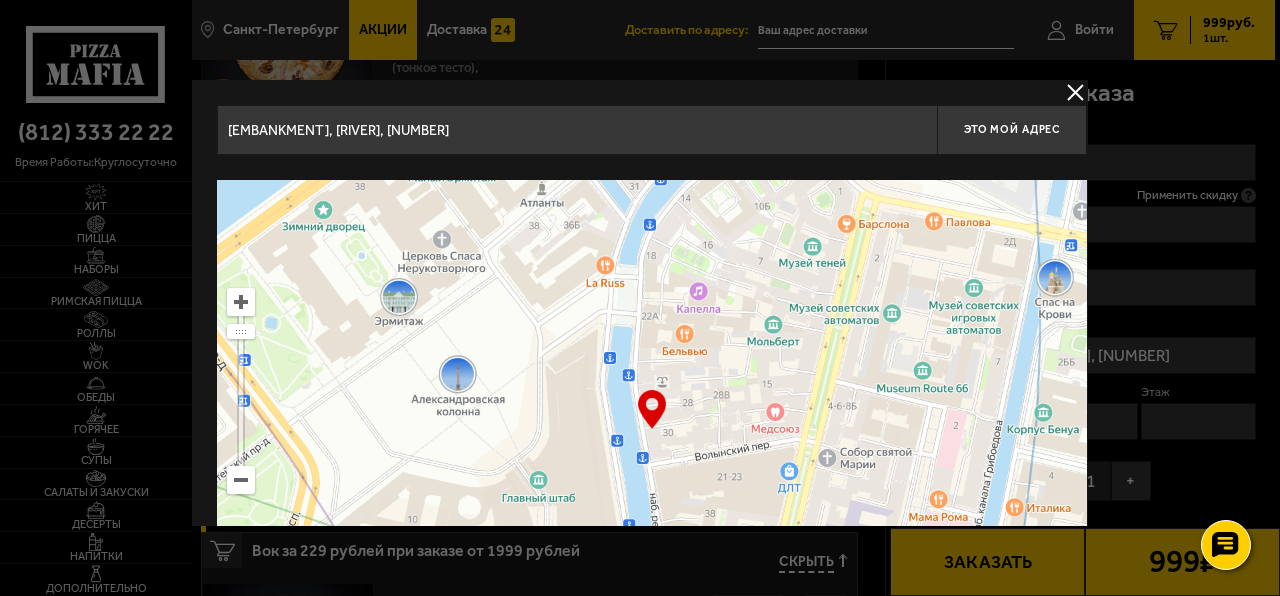drag, startPoint x: 896, startPoint y: 452, endPoint x: 704, endPoint y: 401, distance: 198.658 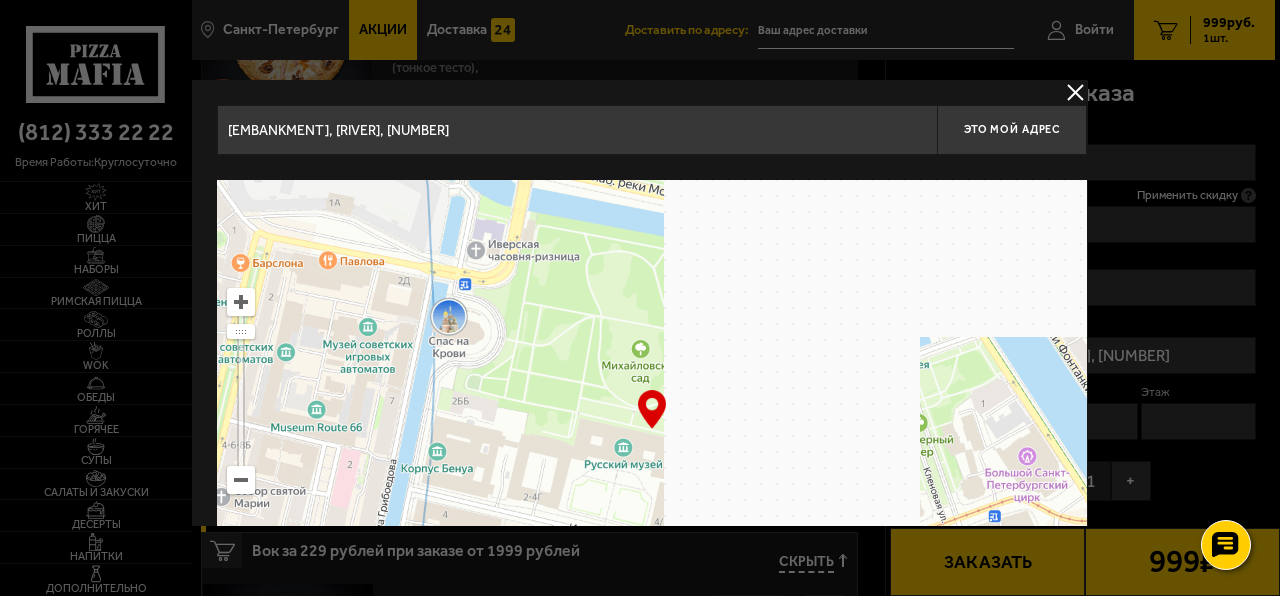 drag, startPoint x: 986, startPoint y: 390, endPoint x: 380, endPoint y: 428, distance: 607.19025 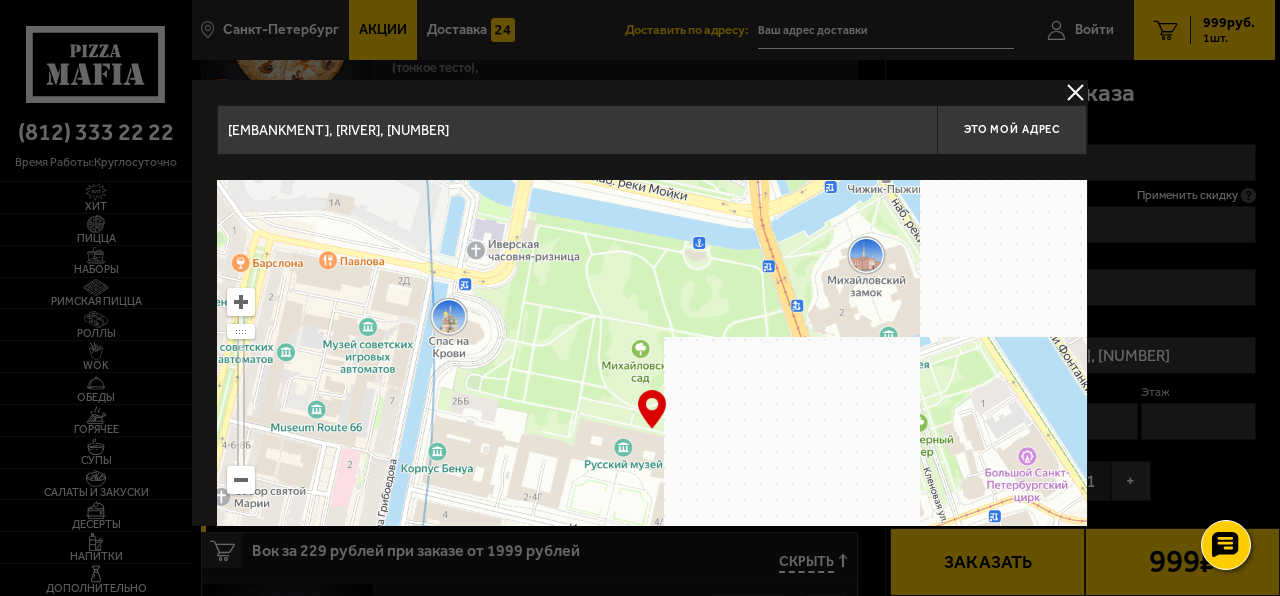 click at bounding box center (652, 430) 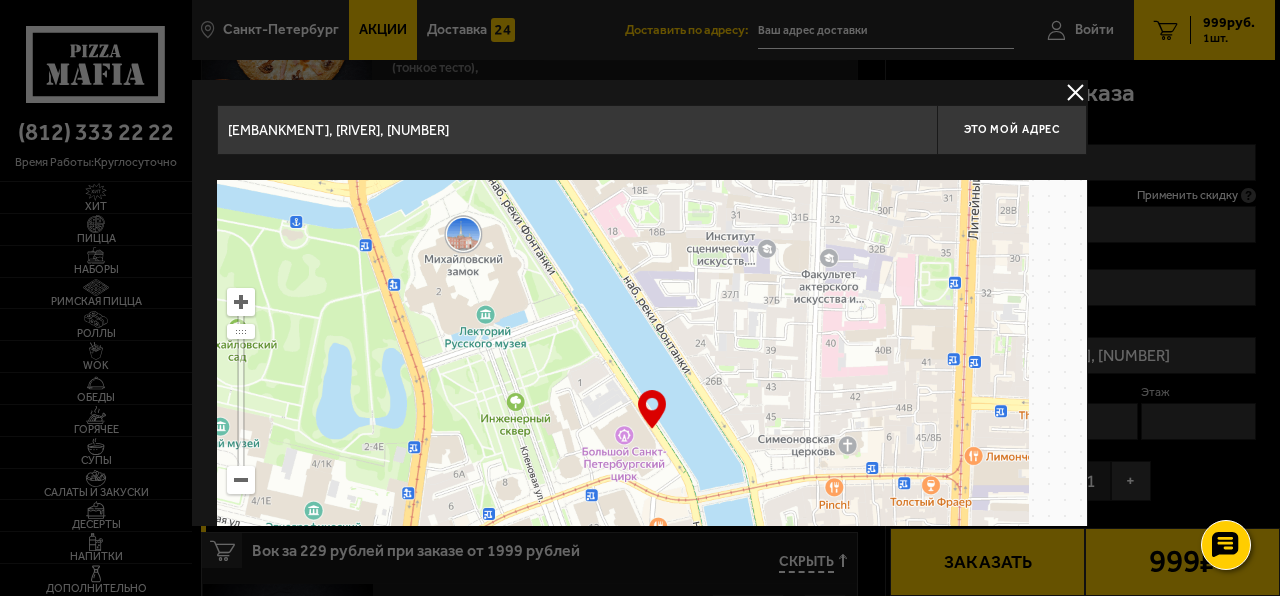 drag, startPoint x: 796, startPoint y: 412, endPoint x: 290, endPoint y: 360, distance: 508.66492 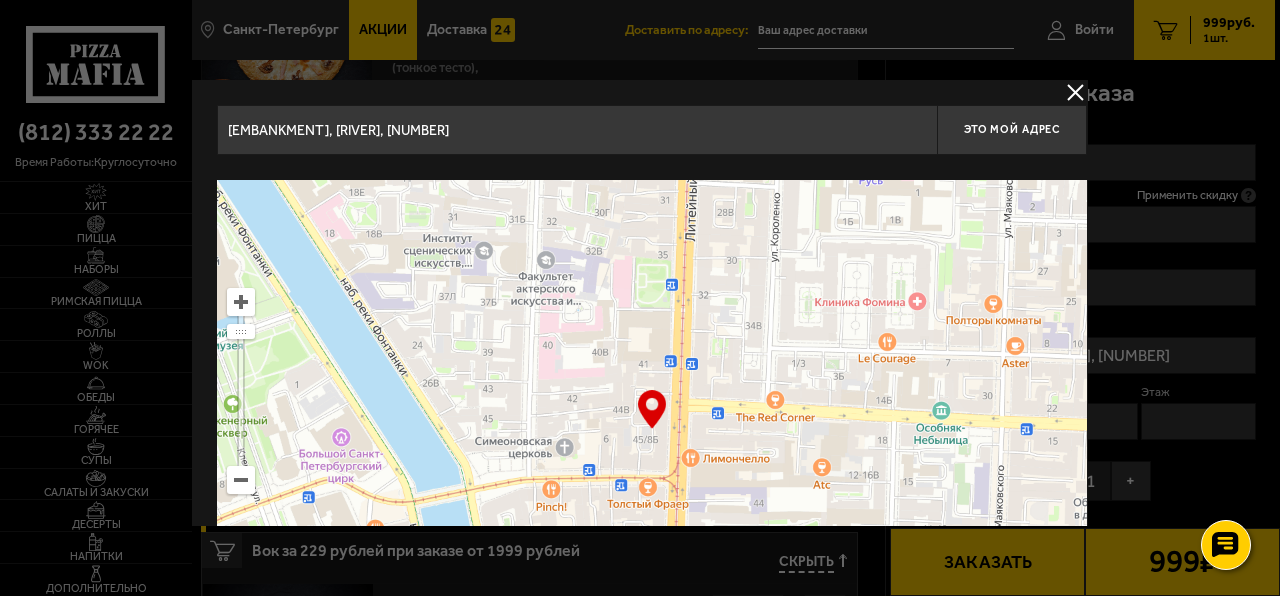 type on "[STREET], [HOUSE]/[BUILDING]" 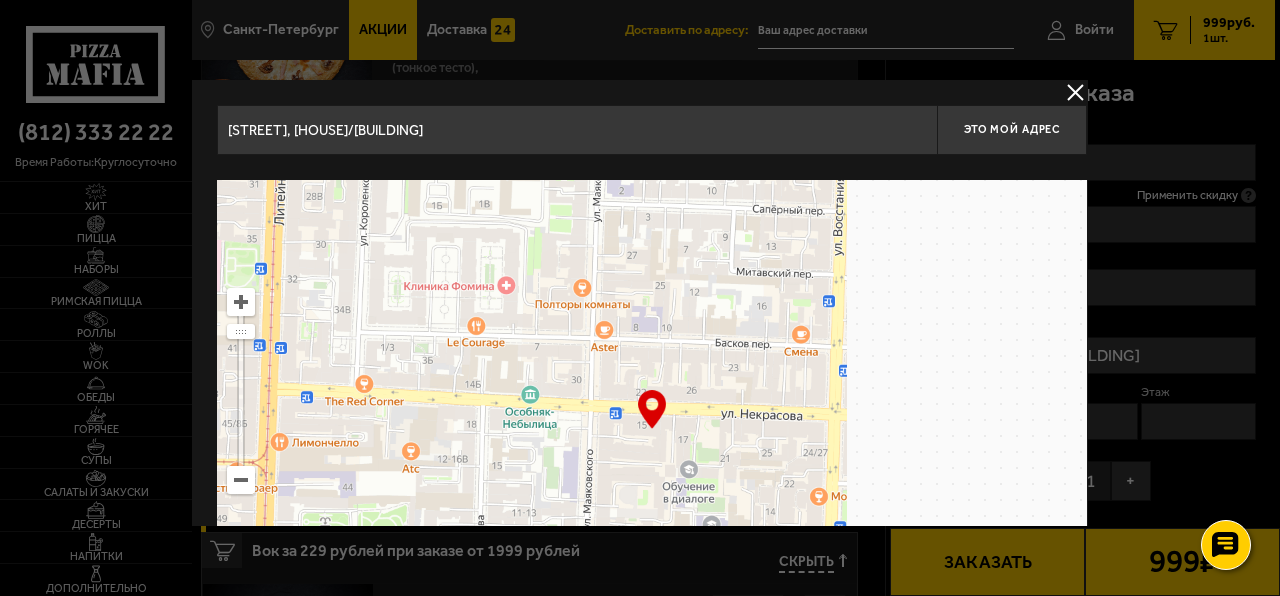 drag, startPoint x: 888, startPoint y: 376, endPoint x: 376, endPoint y: 362, distance: 512.19135 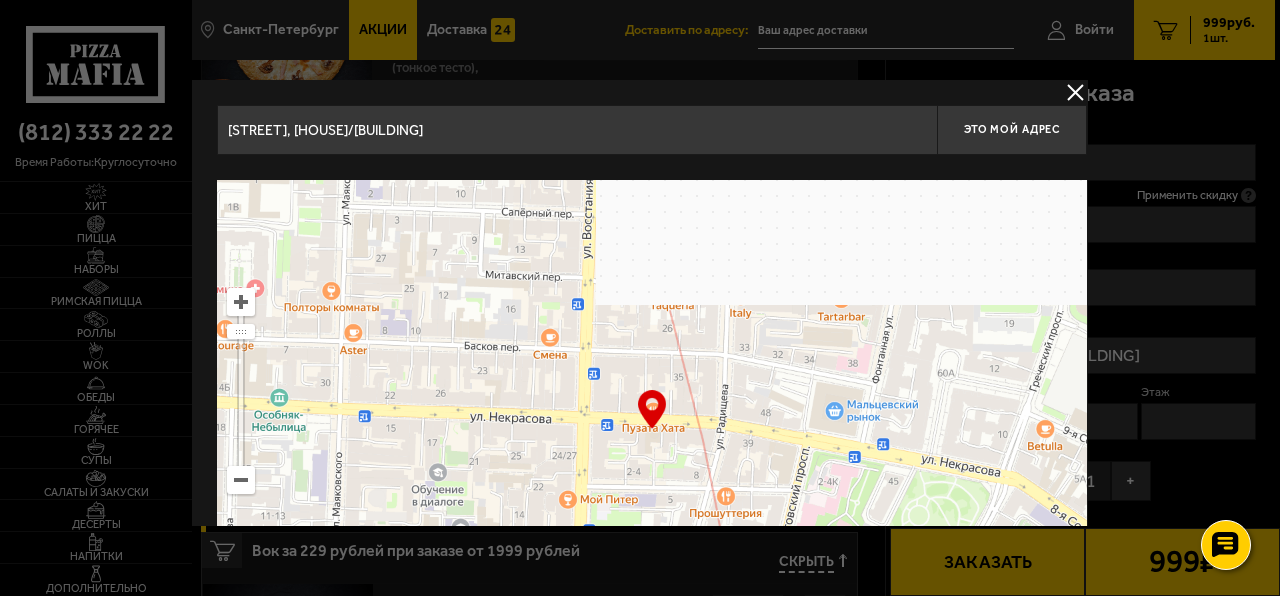 type on "[DISTRICT], [STREET], [NUMBER]" 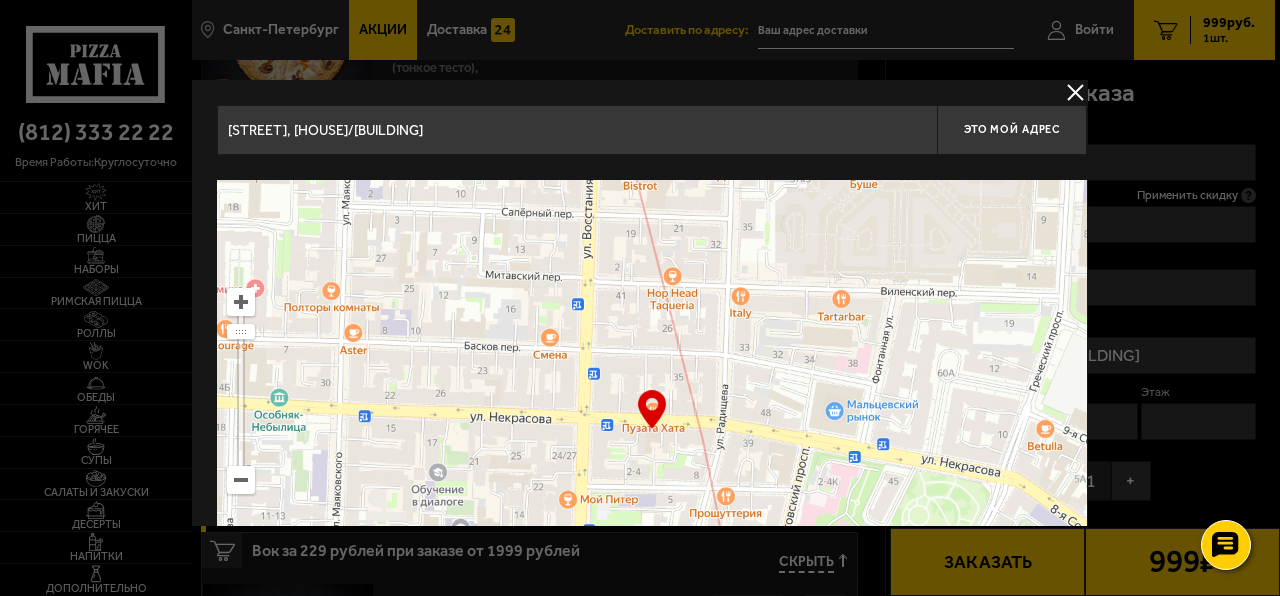 type on "[DISTRICT], [STREET], [NUMBER]" 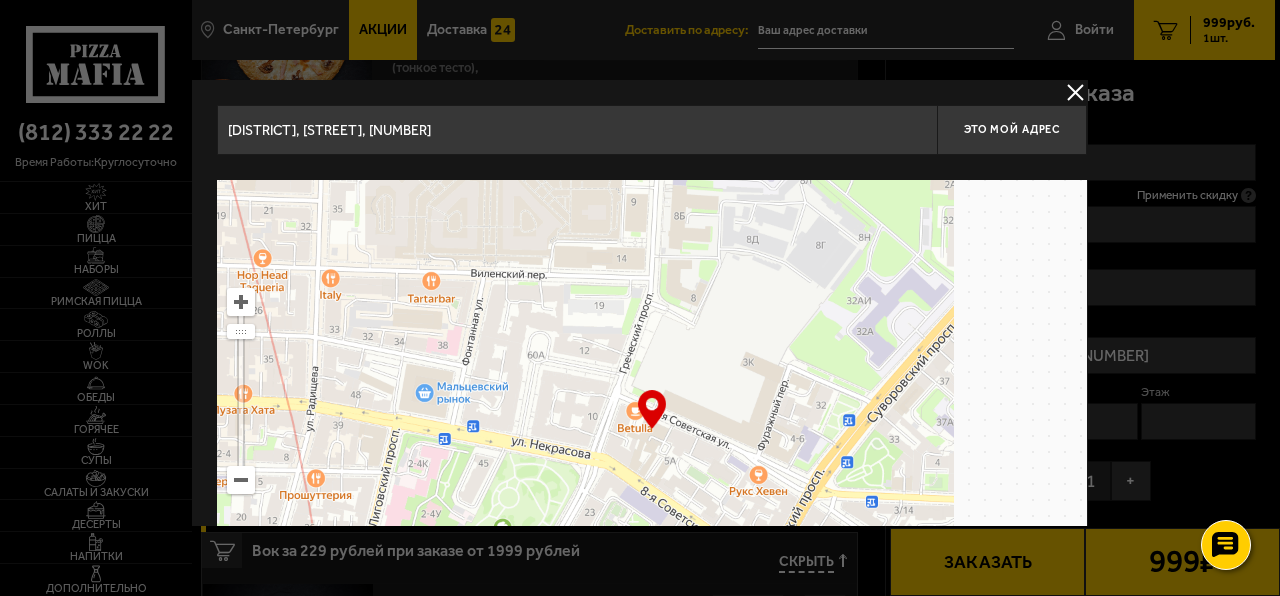 drag, startPoint x: 886, startPoint y: 385, endPoint x: 342, endPoint y: 391, distance: 544.0331 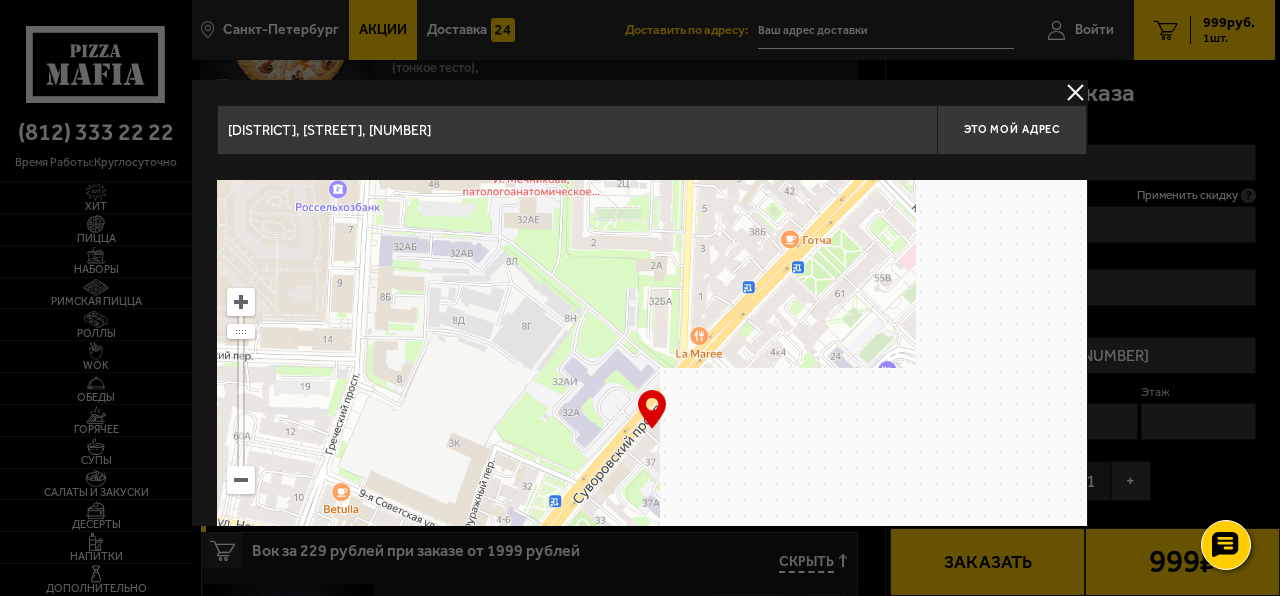 type on "[STREET], [NUMBER]" 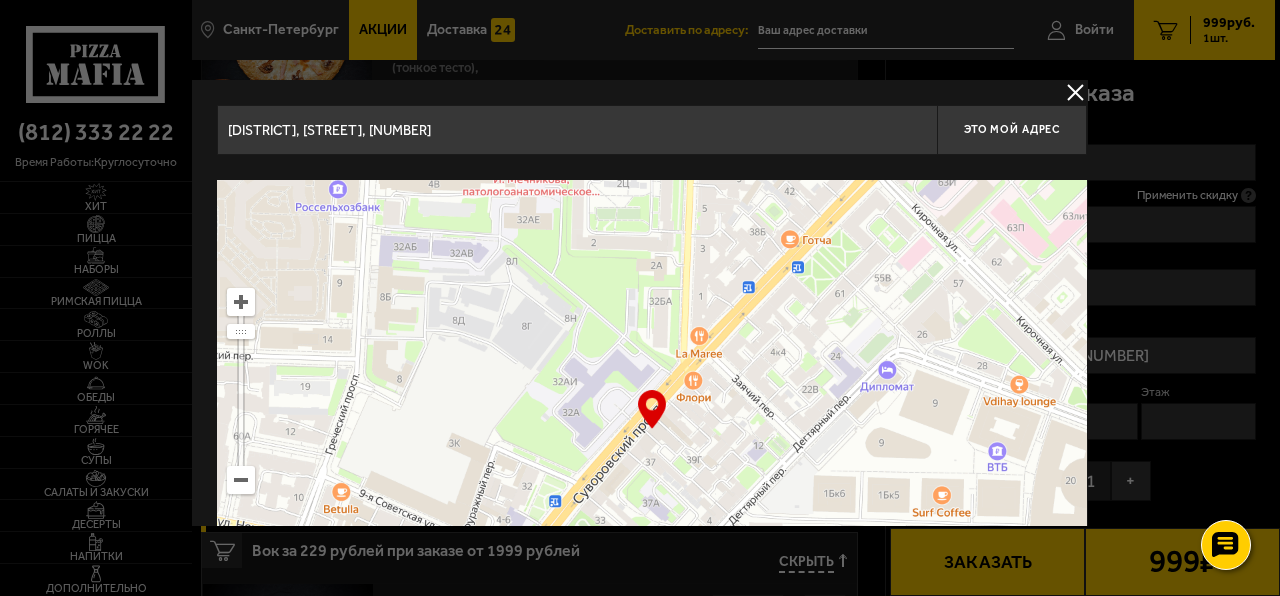 type on "[STREET], [NUMBER]" 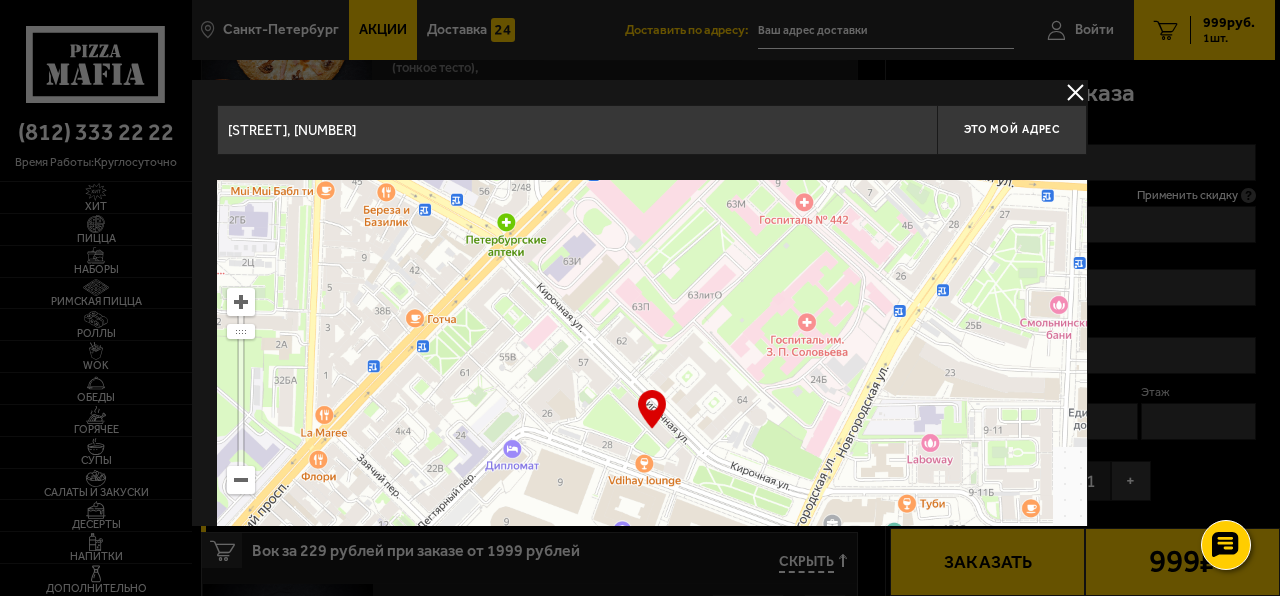 drag, startPoint x: 918, startPoint y: 316, endPoint x: 543, endPoint y: 395, distance: 383.231 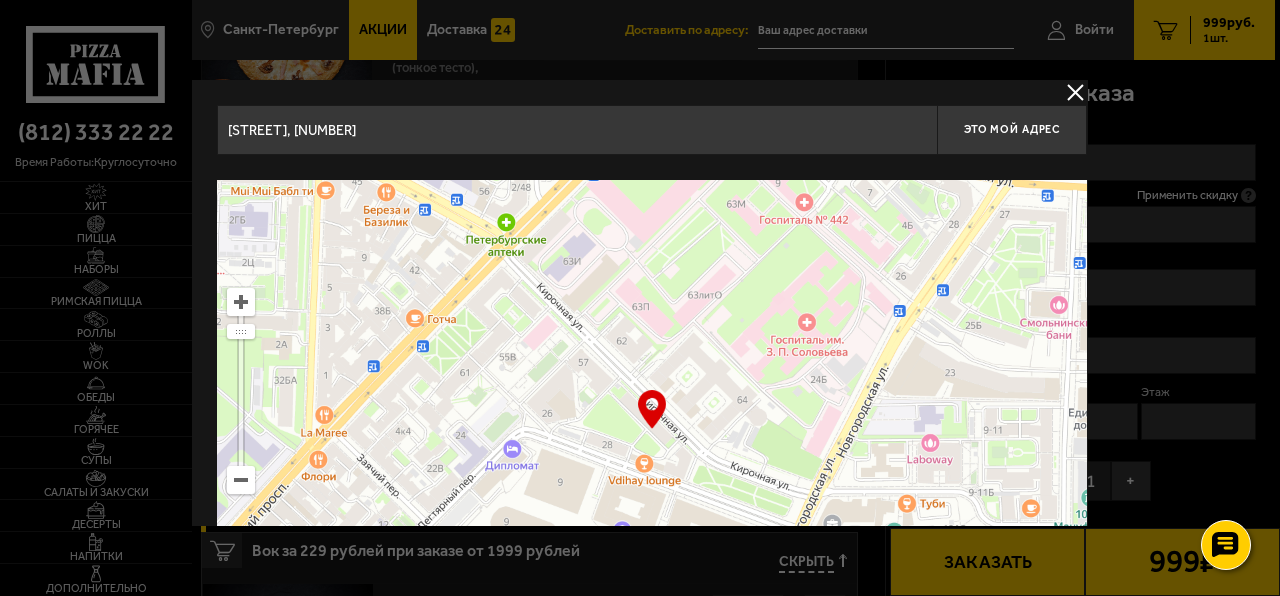click at bounding box center [652, 430] 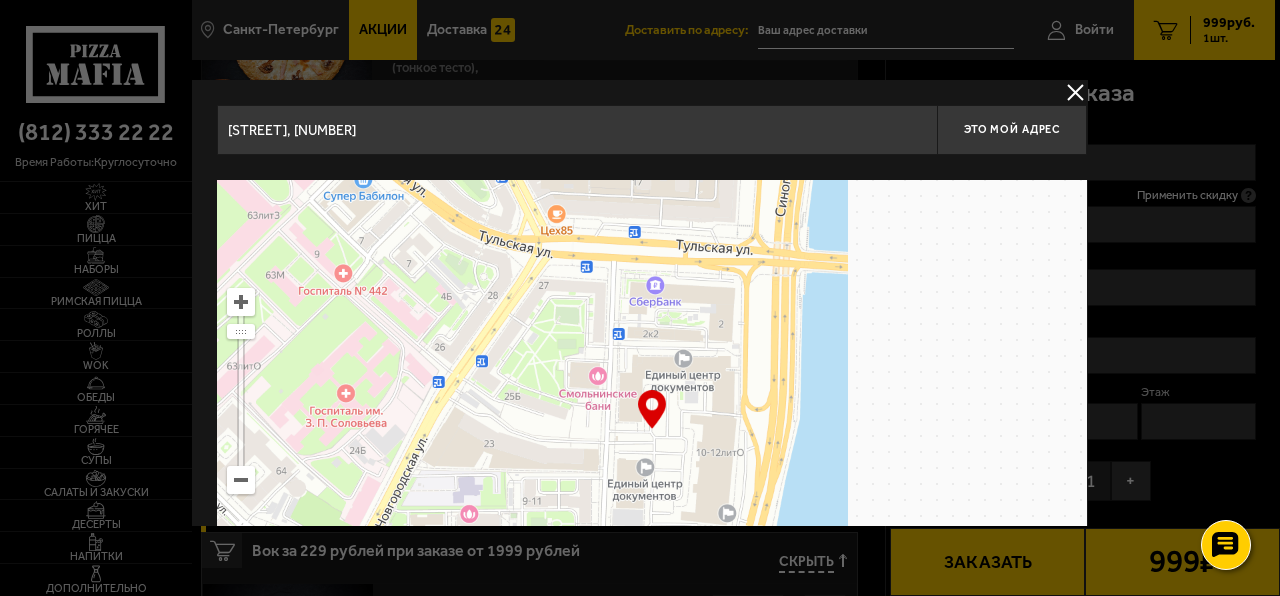drag, startPoint x: 917, startPoint y: 358, endPoint x: 456, endPoint y: 428, distance: 466.28424 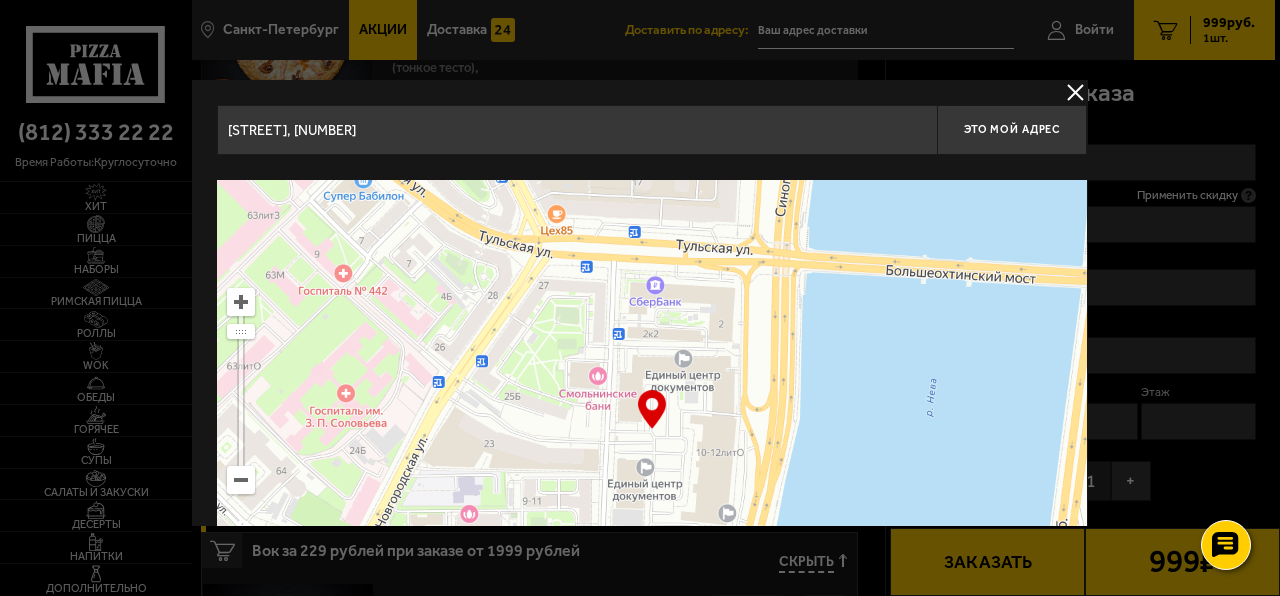 click at bounding box center [652, 430] 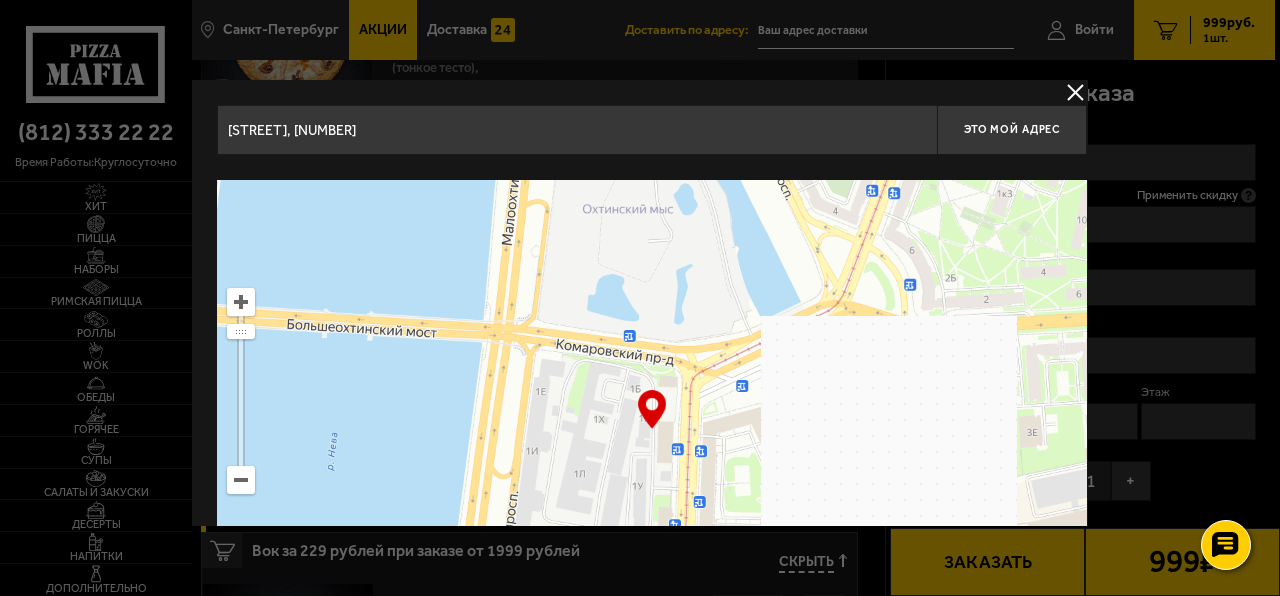 drag, startPoint x: 938, startPoint y: 370, endPoint x: 339, endPoint y: 423, distance: 601.34015 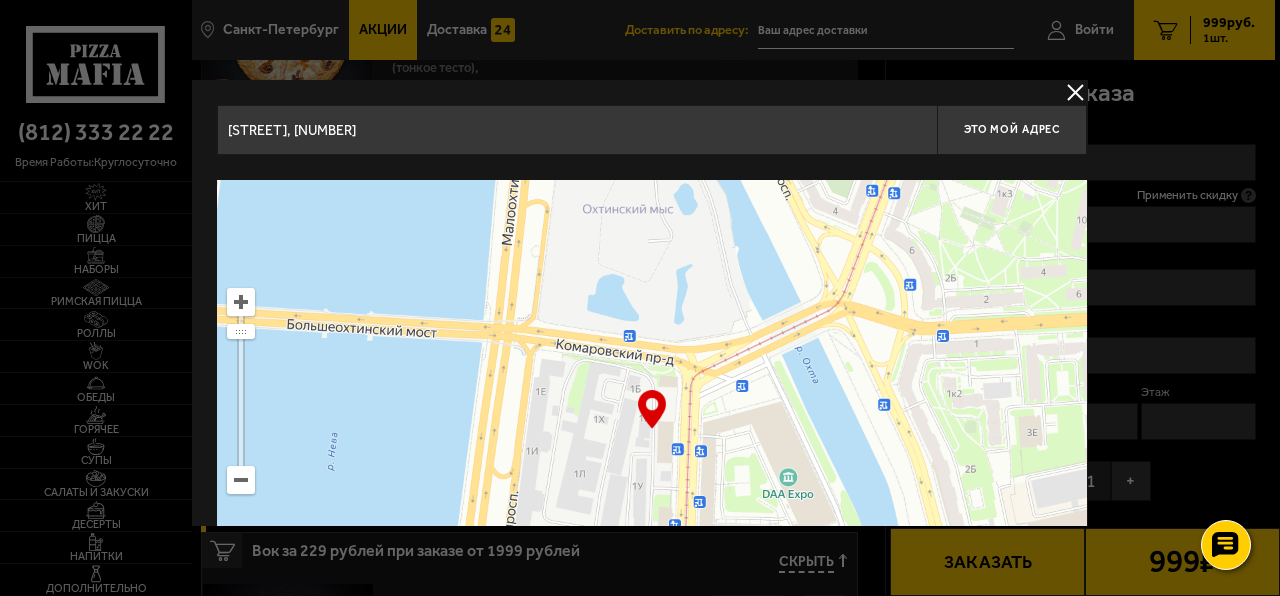 click at bounding box center [652, 430] 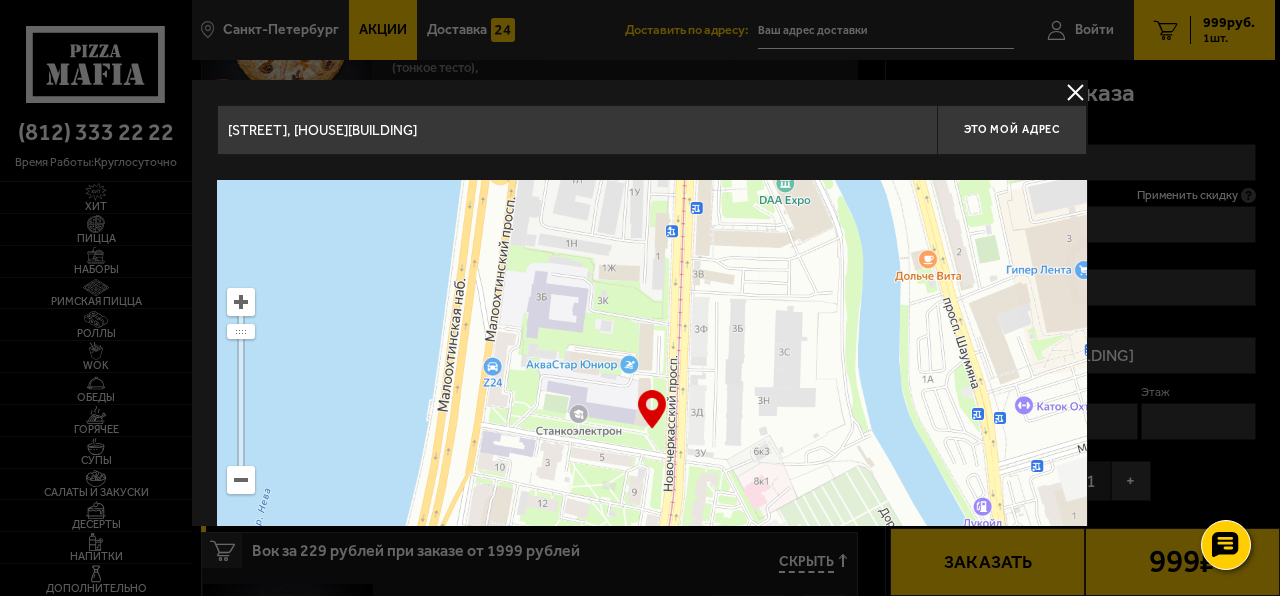 drag, startPoint x: 681, startPoint y: 440, endPoint x: 671, endPoint y: 146, distance: 294.17 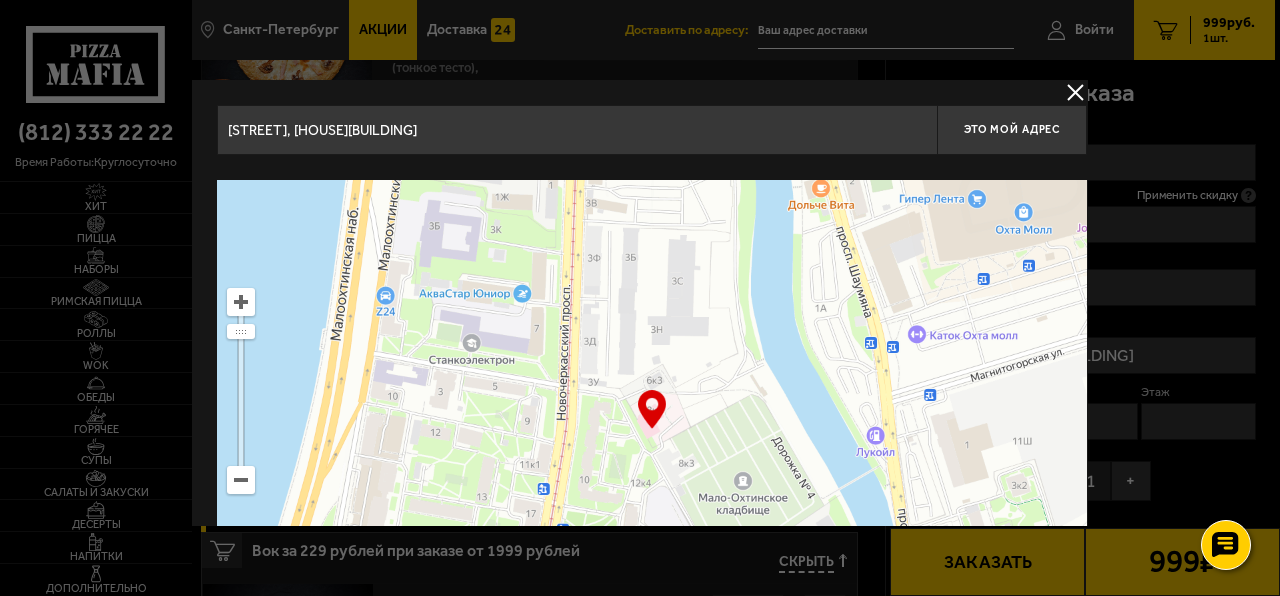 type on "[STREET], [HOUSE][BUILDING]" 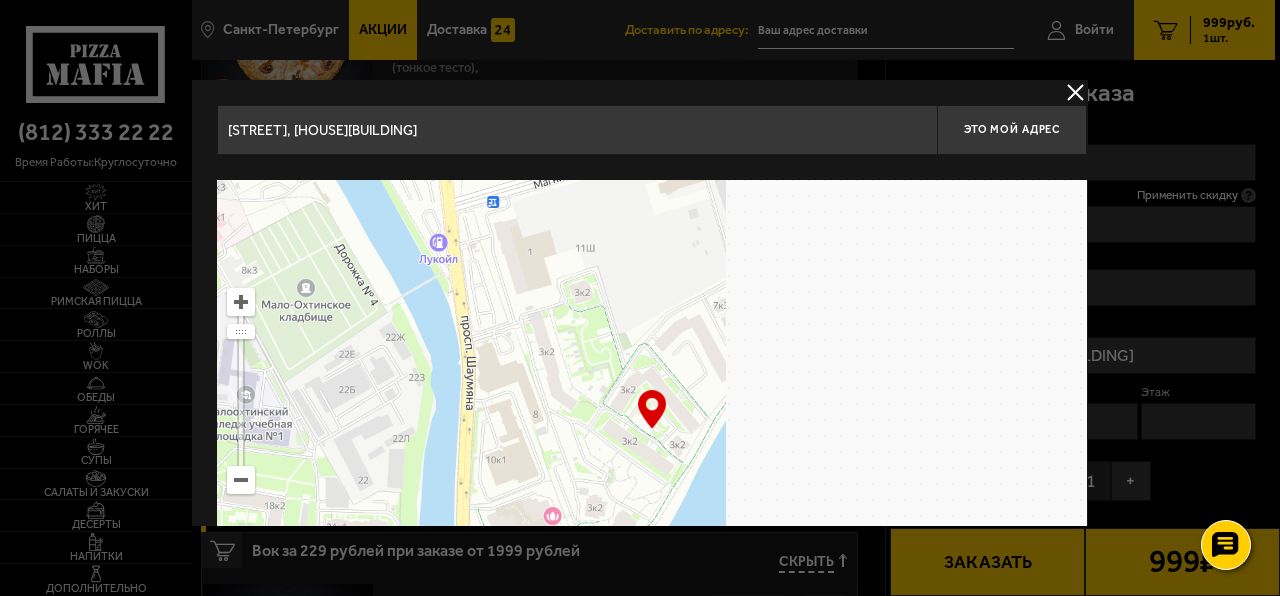 drag, startPoint x: 1053, startPoint y: 434, endPoint x: 594, endPoint y: 232, distance: 501.4828 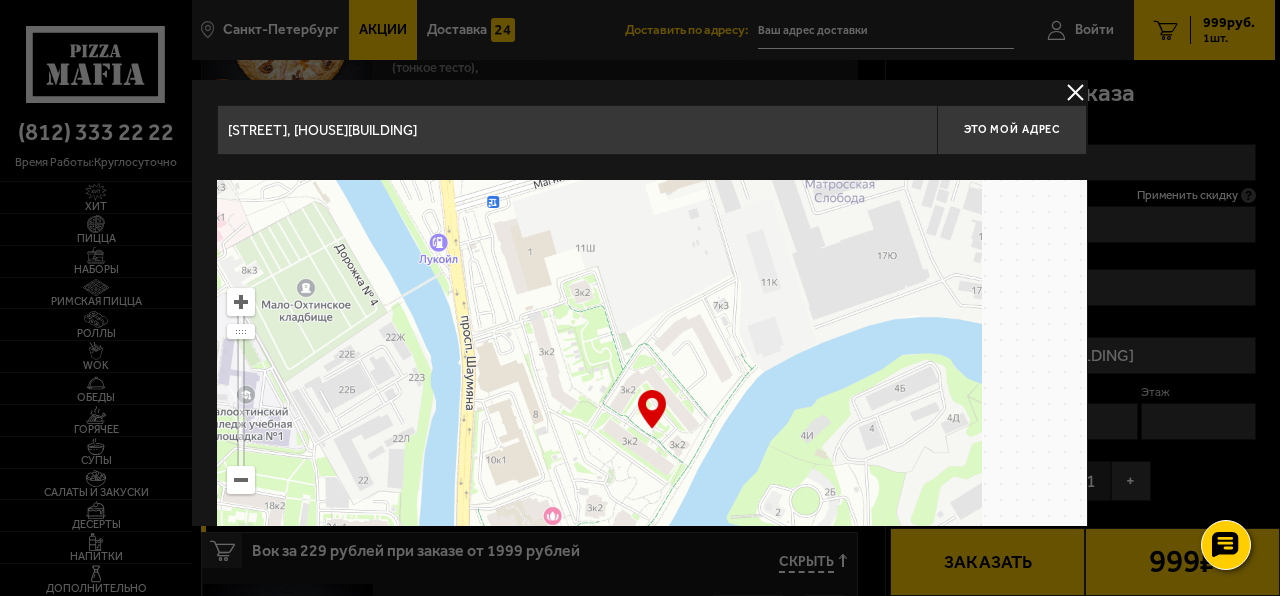 click at bounding box center [652, 430] 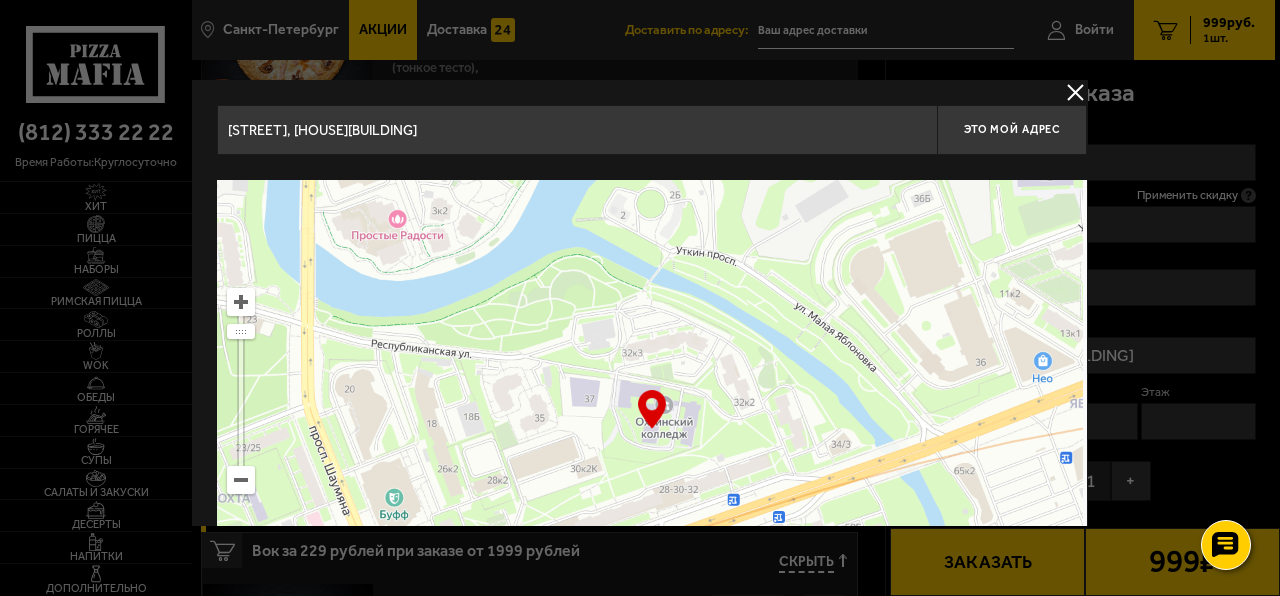 drag, startPoint x: 854, startPoint y: 462, endPoint x: 790, endPoint y: 186, distance: 283.32315 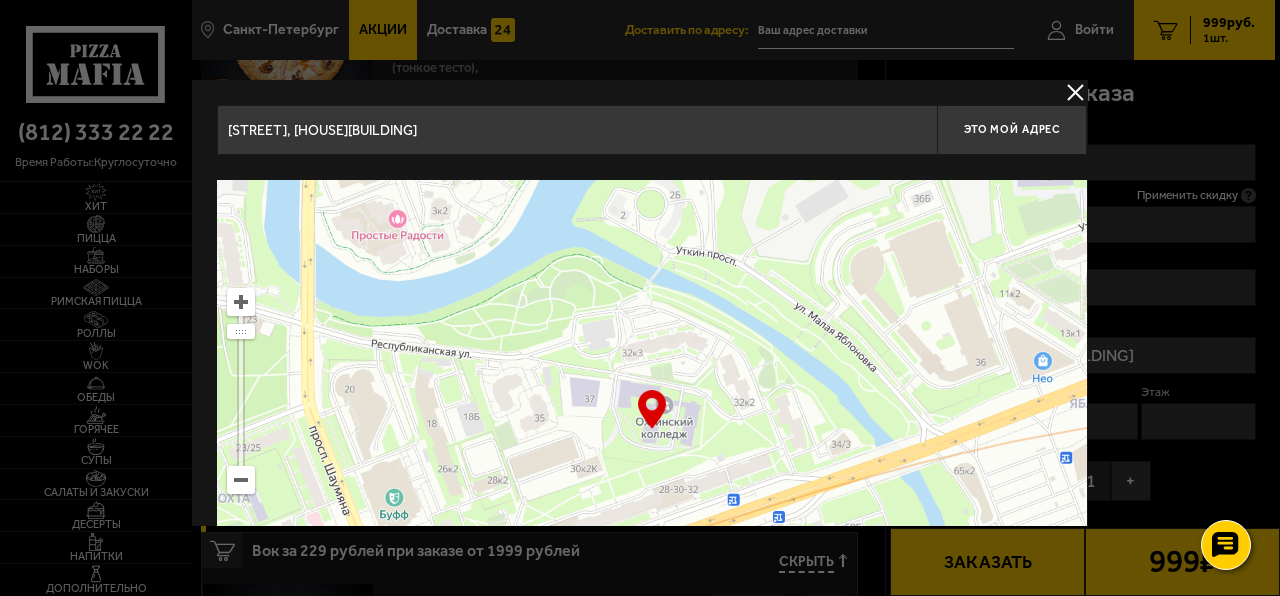click at bounding box center (652, 430) 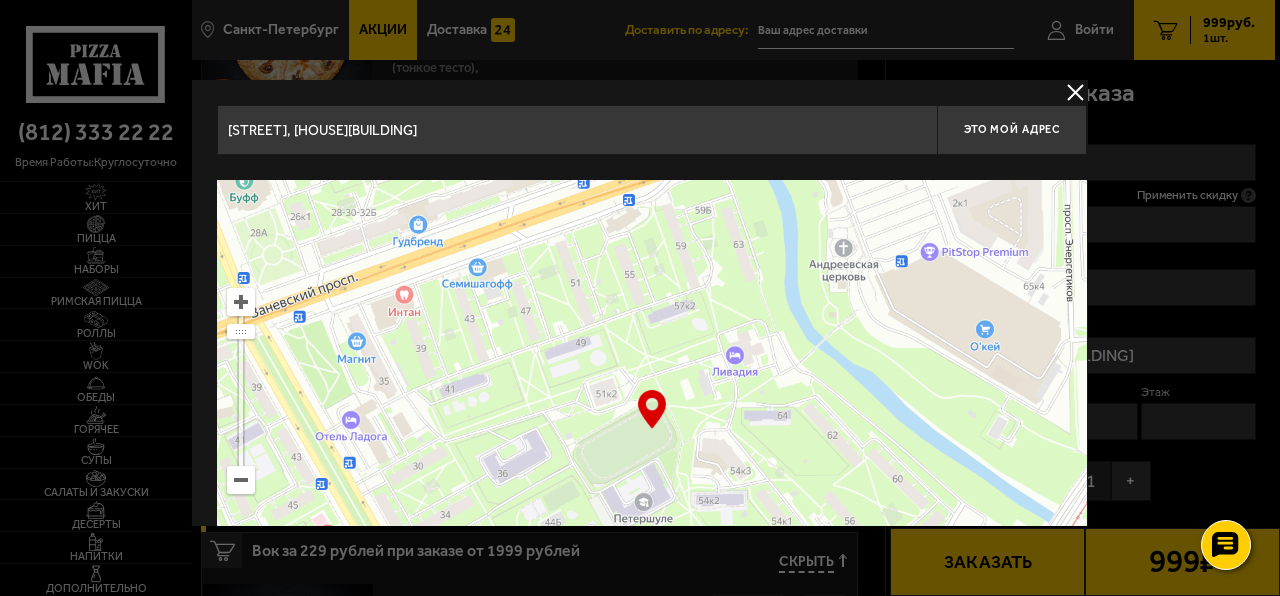 drag, startPoint x: 886, startPoint y: 464, endPoint x: 768, endPoint y: 228, distance: 263.85602 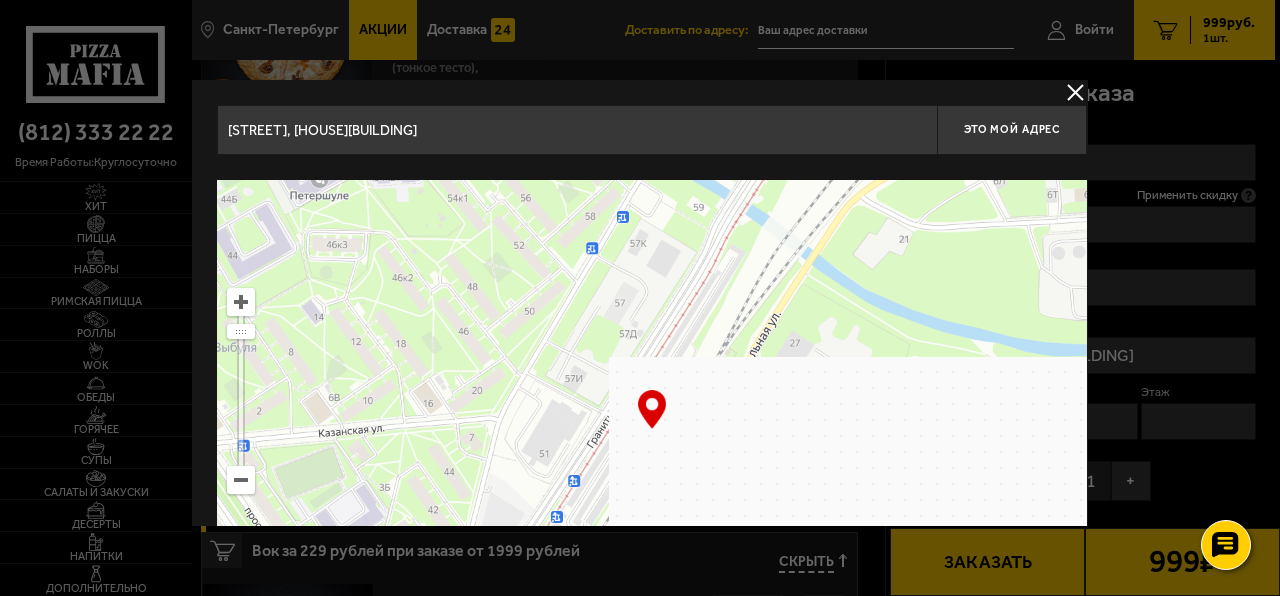 drag, startPoint x: 928, startPoint y: 402, endPoint x: 604, endPoint y: 136, distance: 419.204 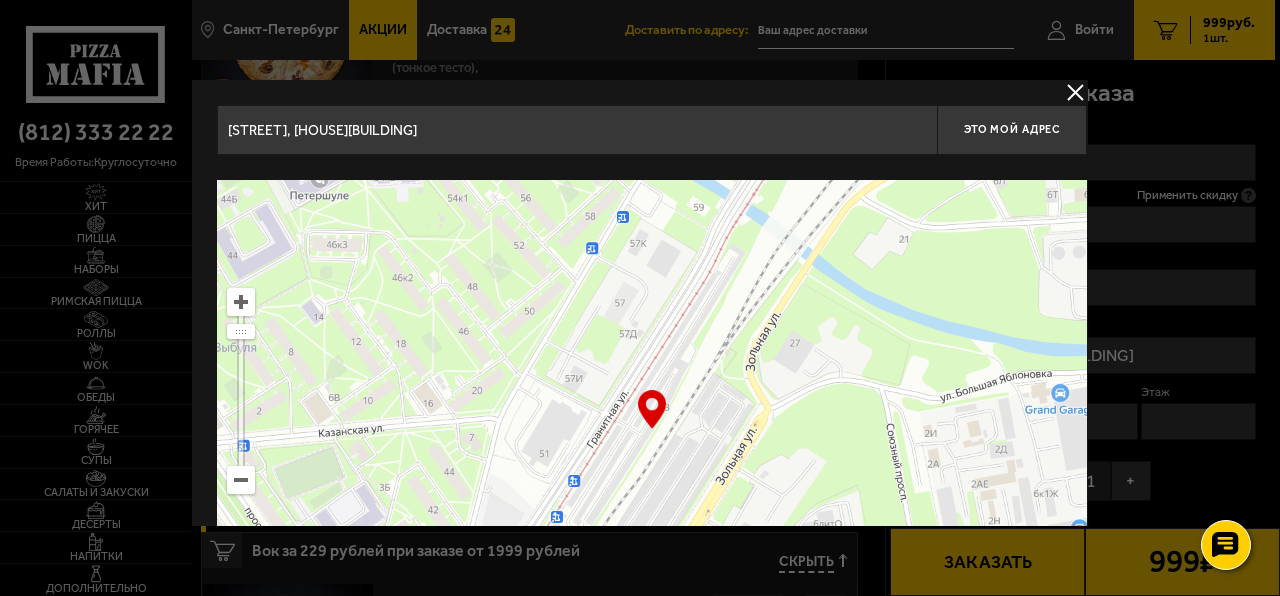 click on "[STREET], [HOUSE] [BUILDING] [MY] [ADDRESS] [FIND] [ADDRESS] [DRAGGING] [MAP] … © [BRAND]   [TERMS] [OPEN] [BRAND.MAPS] [CREATE] [OWN] [MAP]" at bounding box center (652, 392) 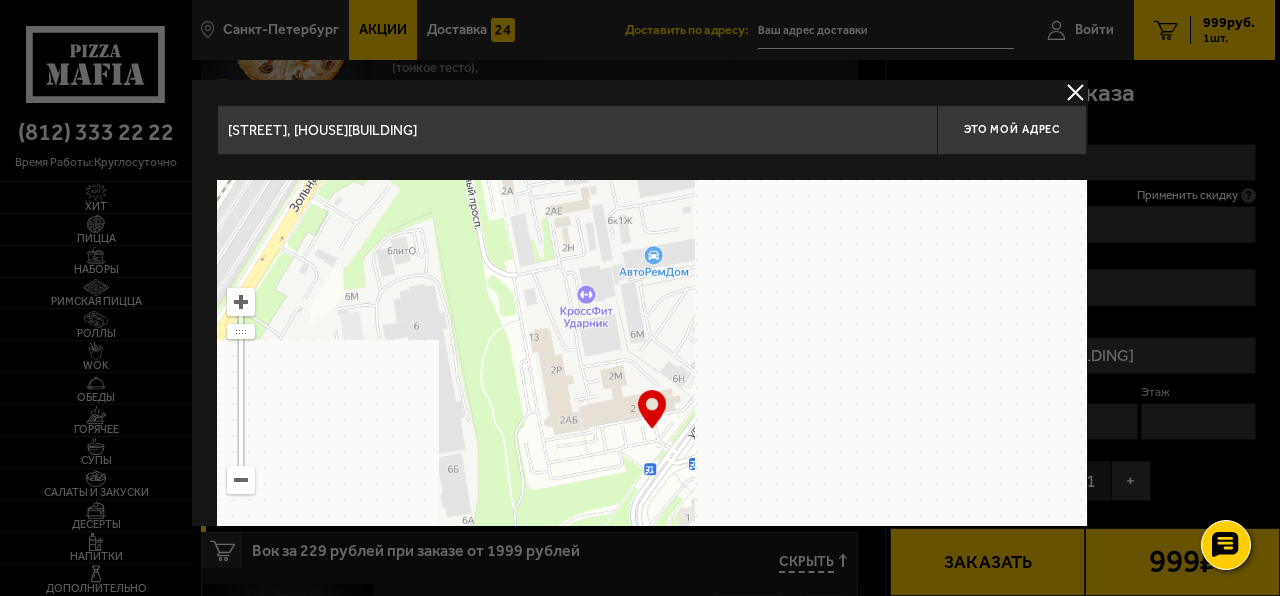 drag, startPoint x: 904, startPoint y: 430, endPoint x: 635, endPoint y: 182, distance: 365.87567 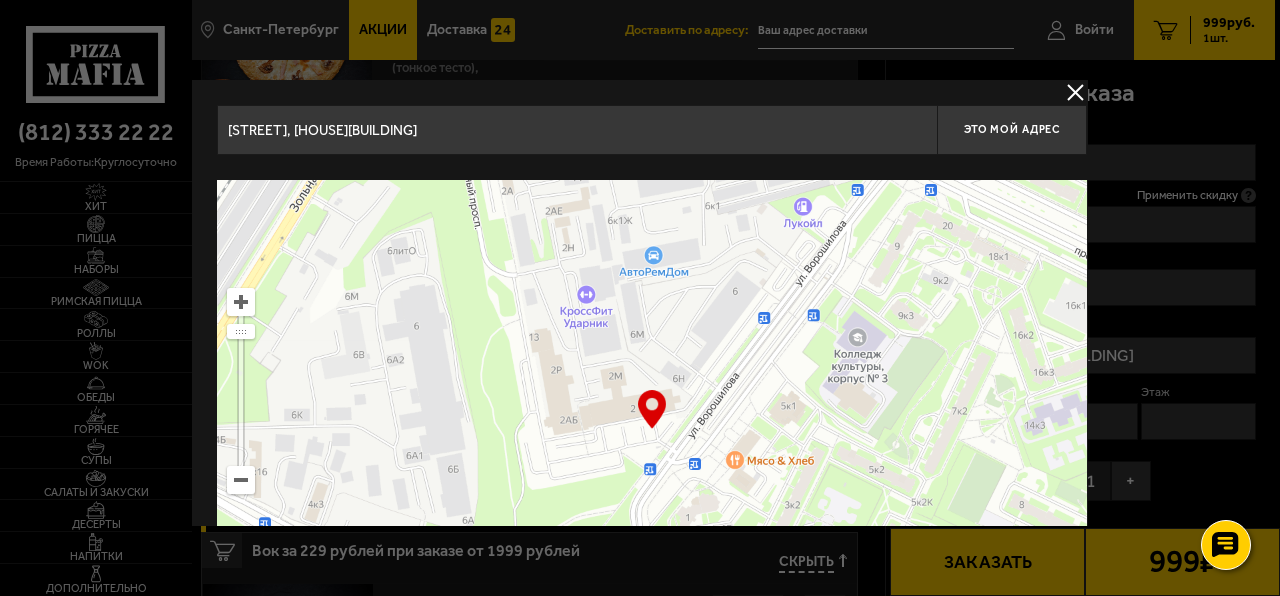 click at bounding box center [652, 430] 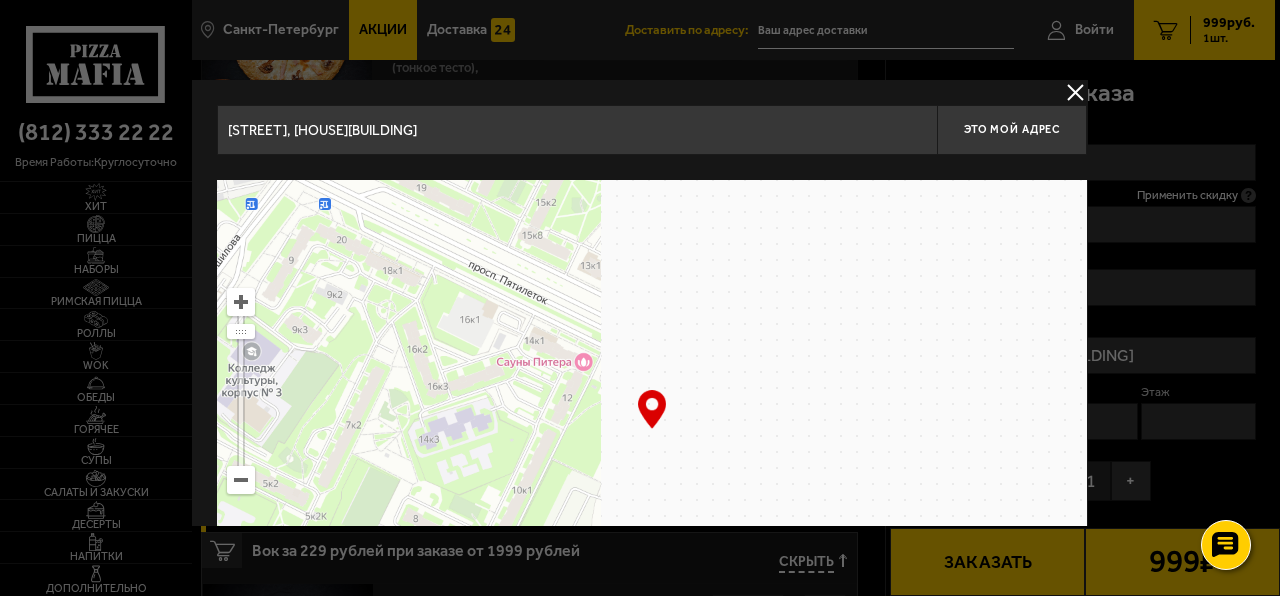 drag, startPoint x: 975, startPoint y: 360, endPoint x: 418, endPoint y: 433, distance: 561.7633 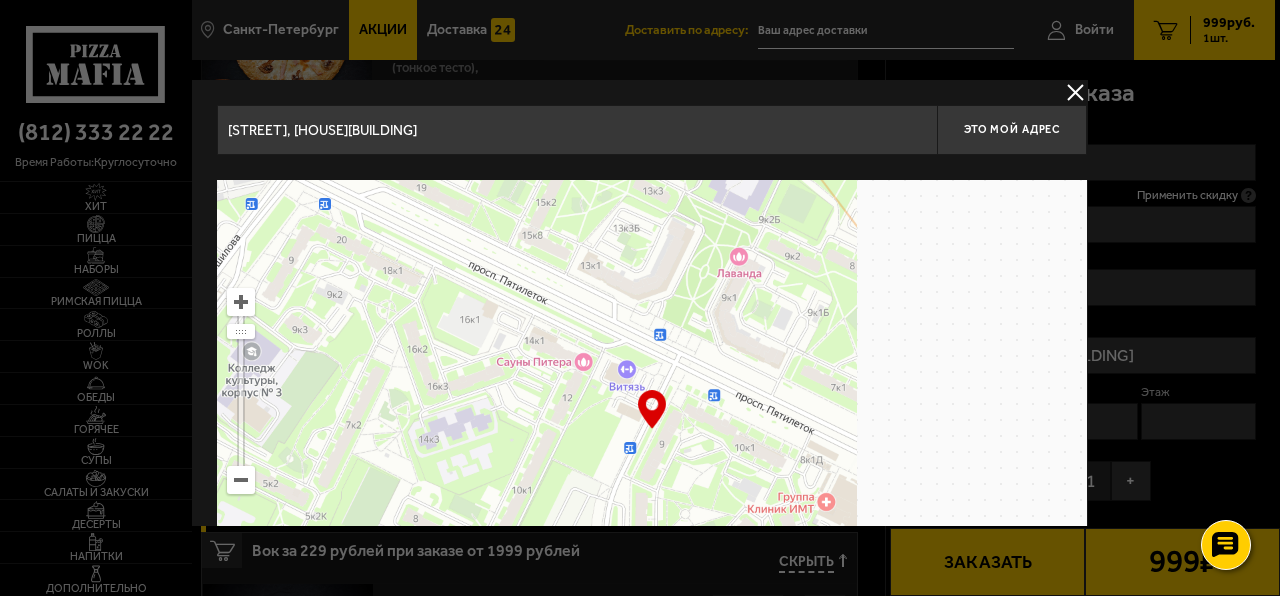click at bounding box center (652, 430) 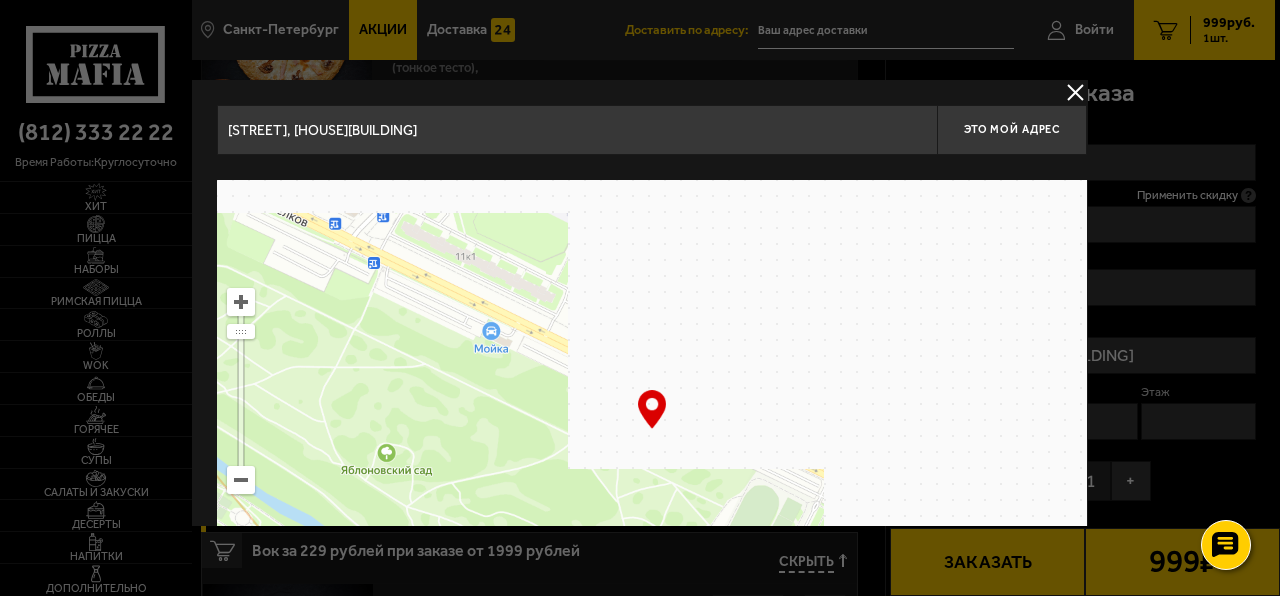 drag, startPoint x: 883, startPoint y: 324, endPoint x: 462, endPoint y: 528, distance: 467.82153 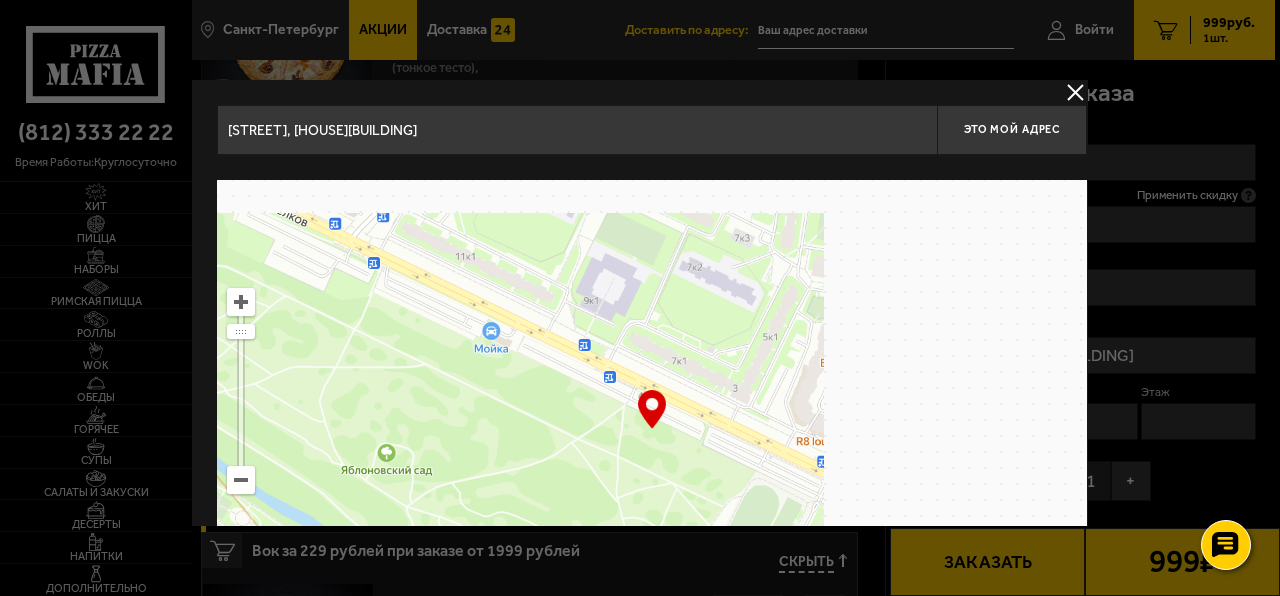 click on "[CITY] [ALL] [PROMOTIONS] [DELIVERY] [PERSONAL] [ACCOUNT] [PROMOTIONS] [DELIVERY] [DELIVER] [TO] [ADDRESS]: [LOGIN] [PRICE] [CURRENCY] [PRICE] [CURRENCY] [QUANTITY] [CITY] [ALL] [PROMOTIONS] [DELIVERY] [PERSONAL] [ACCOUNT] [PROMOTIONS] [DELIVERY] [DELIVER] [TO] [ADDRESS] [STREET], [HOUSE] [BUILDING] [MY] [ADDRESS] [FIND] [ADDRESS] [DRAGGING] [MAP] … © [BRAND]   [TERMS] [OPEN] [BRAND.MAPS] [CREATE] [OWN] [MAP] [YOUR] [ORDER] [CLEAR] [CART] [FOOD] [DELIVERY] - [CART] [TRIO] [FROM] [RIO] [PRICE] [CURRENCY] [WEIGHT] [CURRENCY] [PRICE] [CURRENCY] [PRICE] [CURRENCY] [GIFTS] [REJECT] [PRICE] [CURRENCY]" at bounding box center [733, 1090] 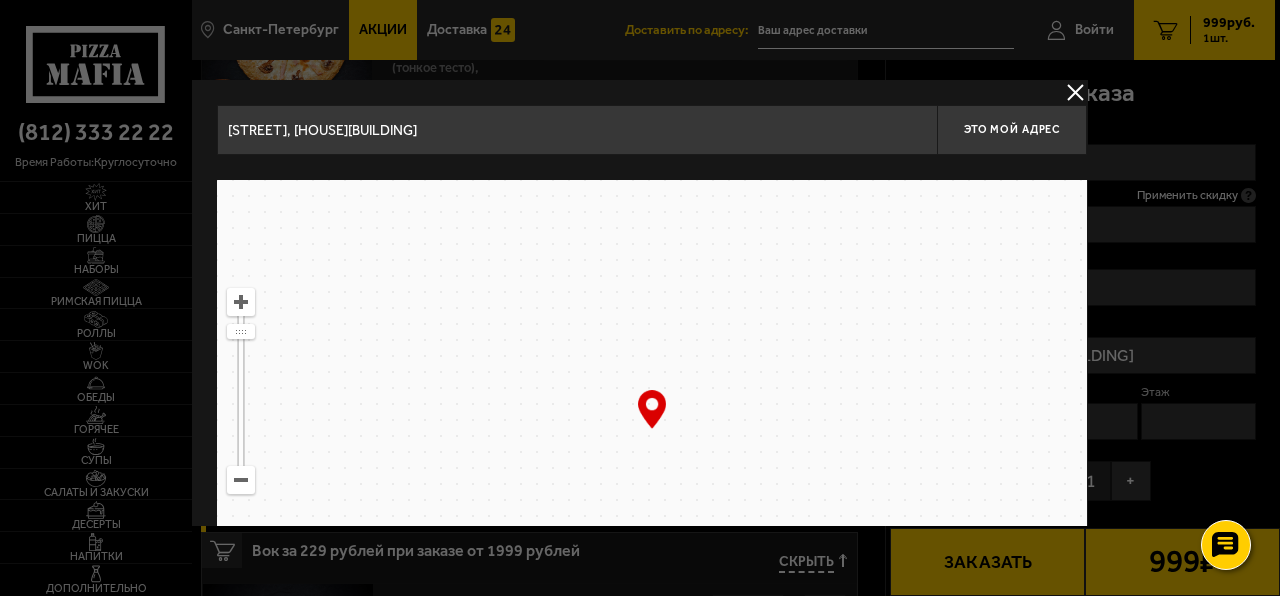 drag, startPoint x: 1020, startPoint y: 410, endPoint x: 360, endPoint y: 406, distance: 660.01215 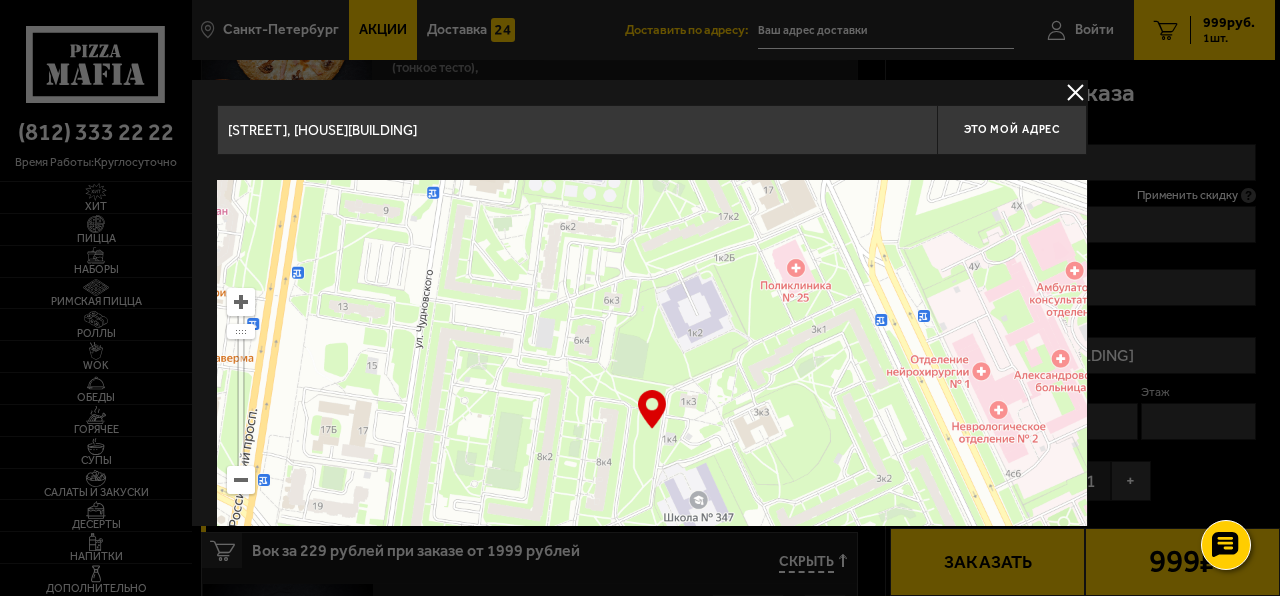 click at bounding box center (652, 430) 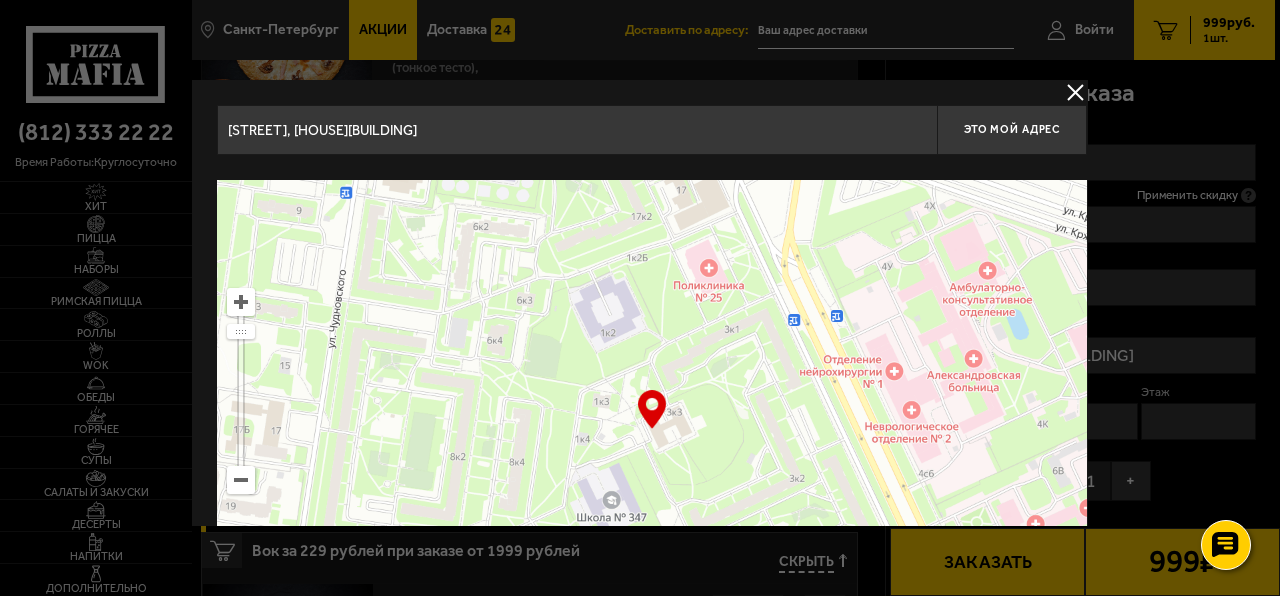 type on "[STREET], [HOUSE][BUILDING]" 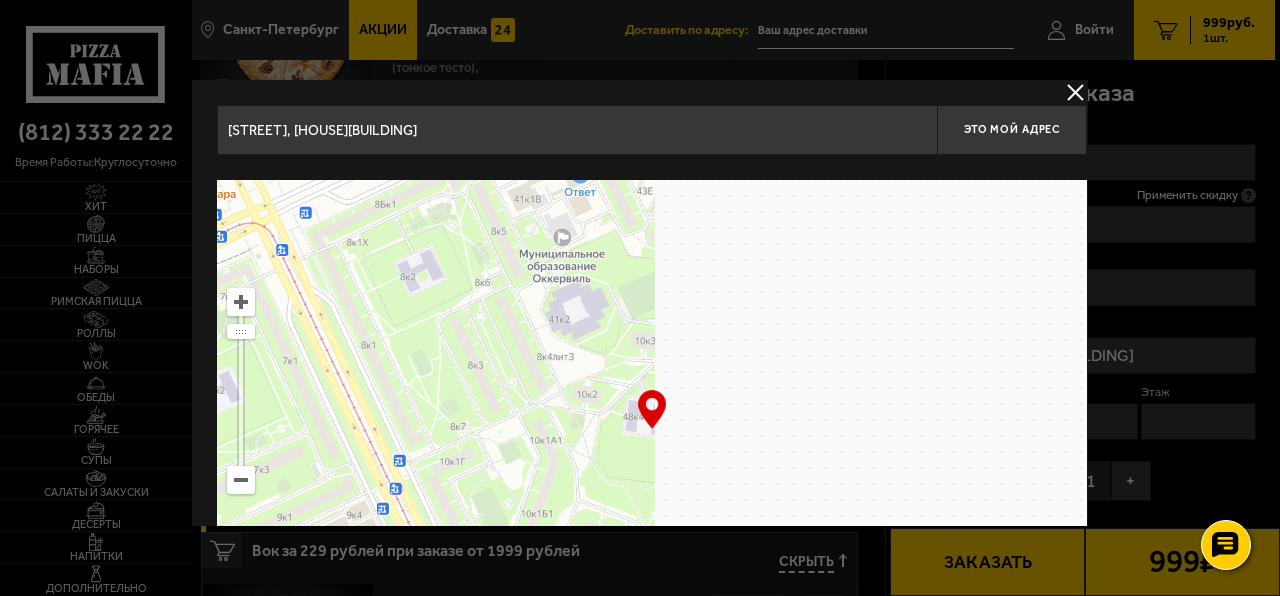 type on "[STREET], [HOUSE][BUILDING]" 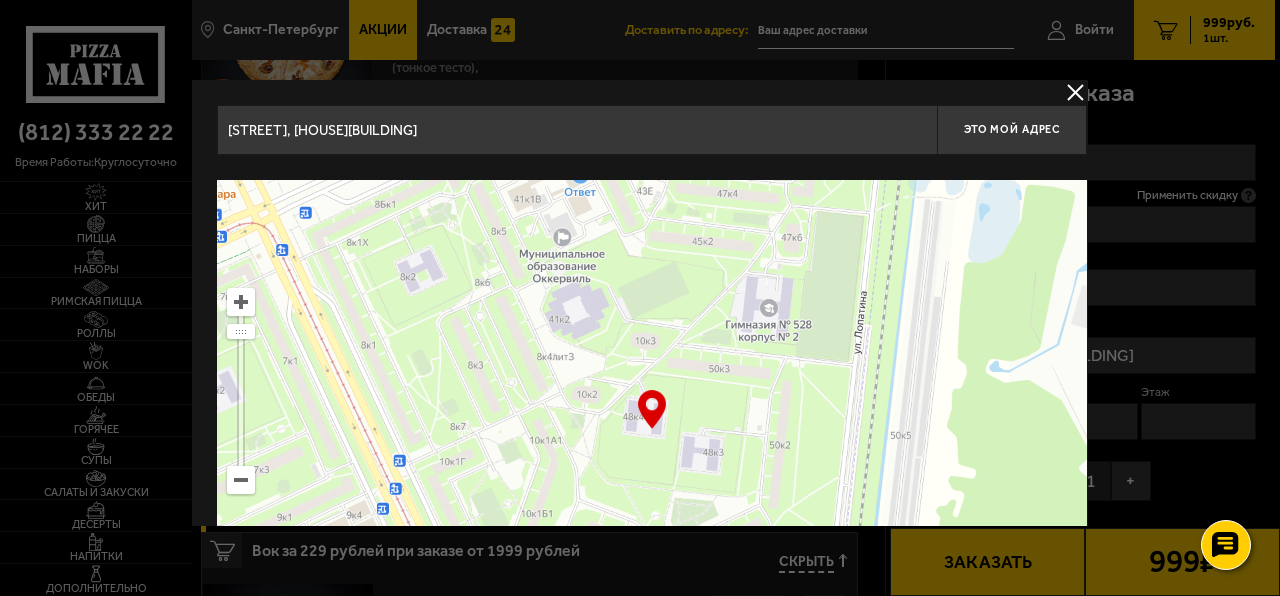 type on "[STREET], [HOUSE][BUILDING]" 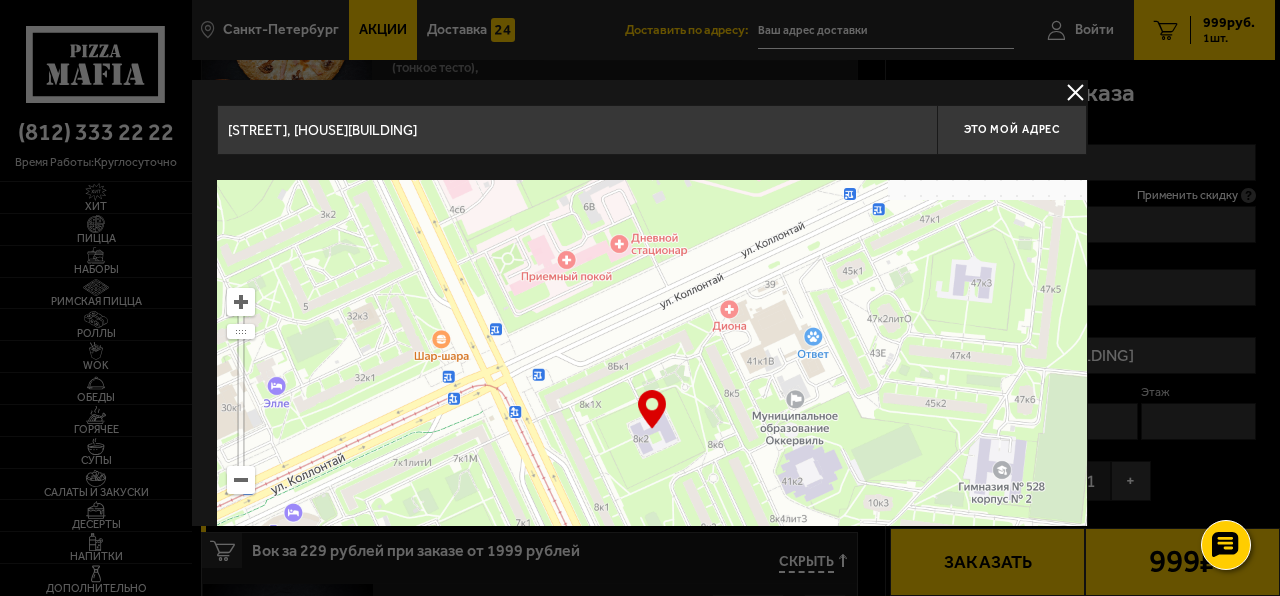 type on "[STREET], [HOUSE][BUILDING]" 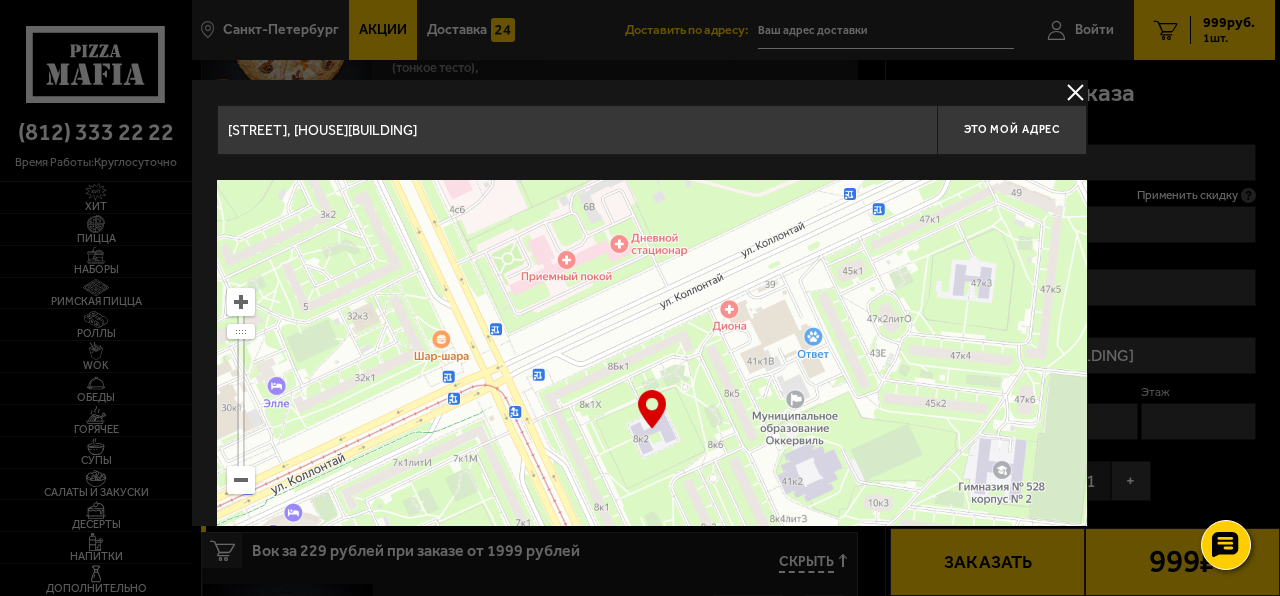 type on "[STREET], [HOUSE][BUILDING]" 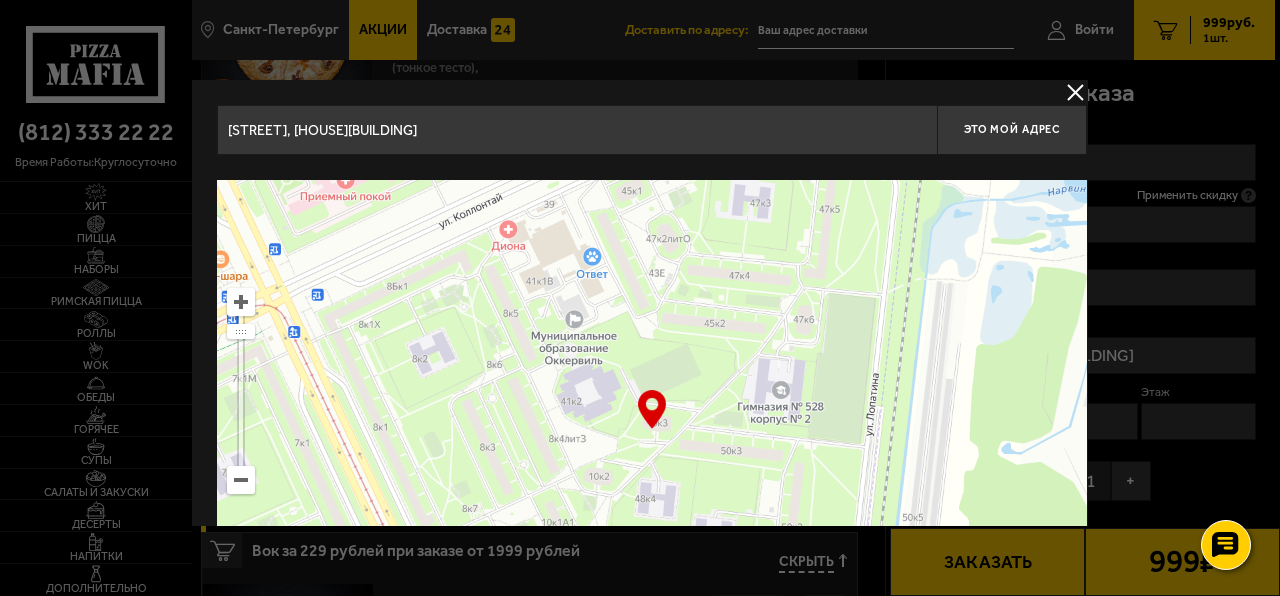 type on "[STREET], [HOUSE][BUILDING]" 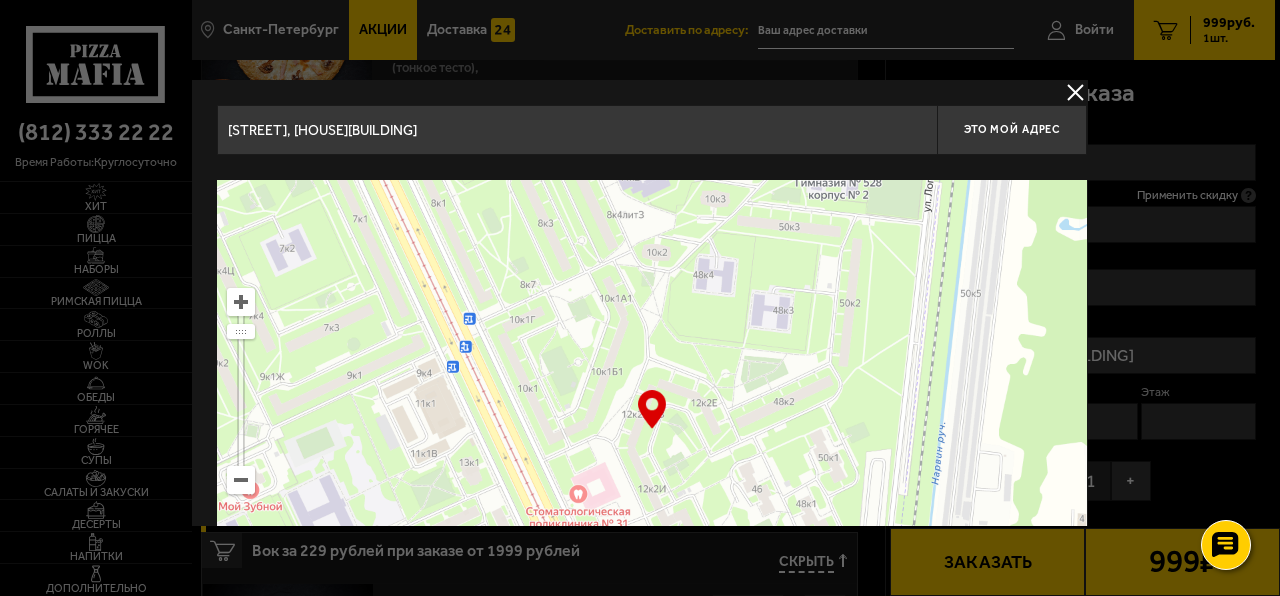 drag, startPoint x: 621, startPoint y: 279, endPoint x: 684, endPoint y: 132, distance: 159.93123 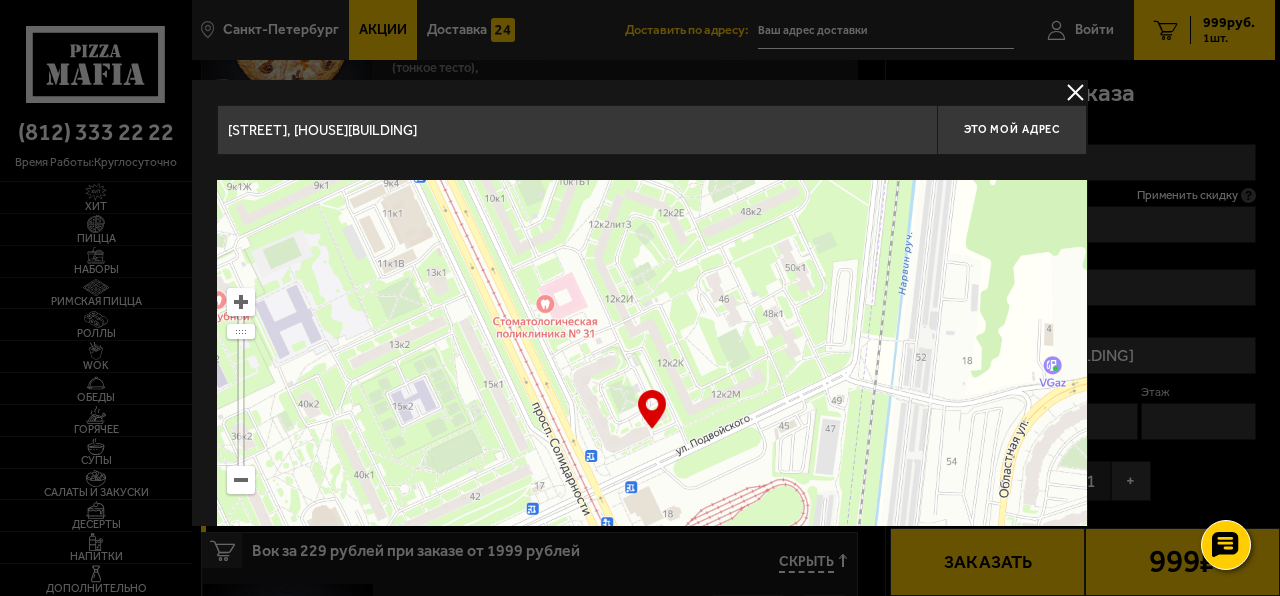 type on "[STREET], [HOUSE][BUILDING]" 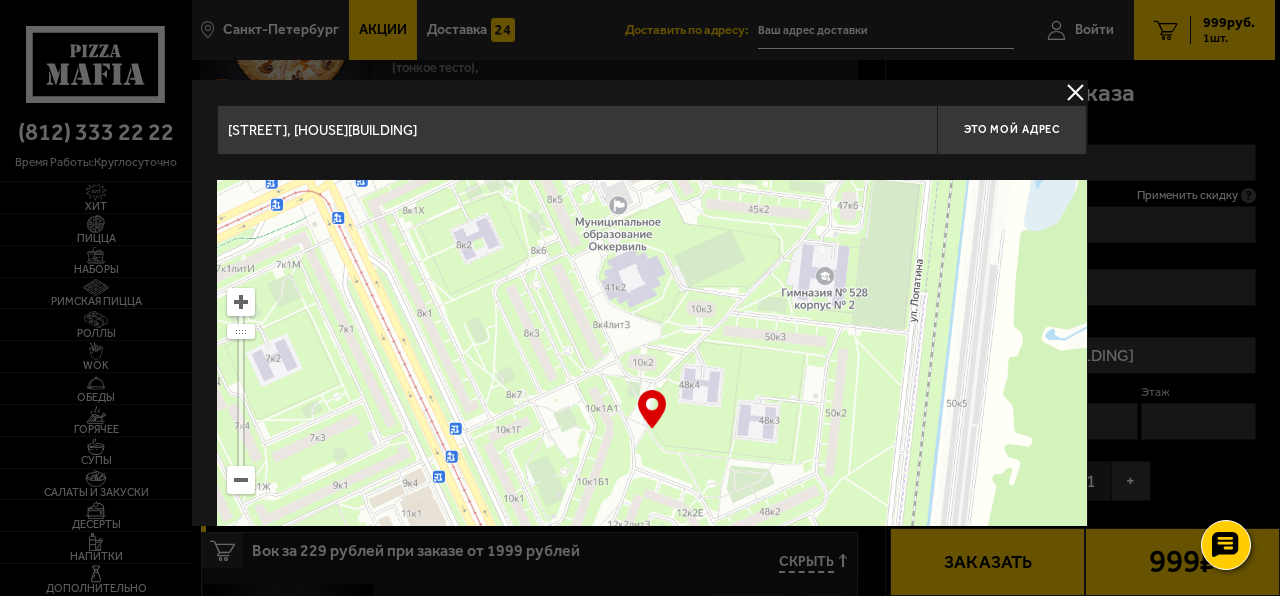 drag, startPoint x: 791, startPoint y: 438, endPoint x: 819, endPoint y: 581, distance: 145.71547 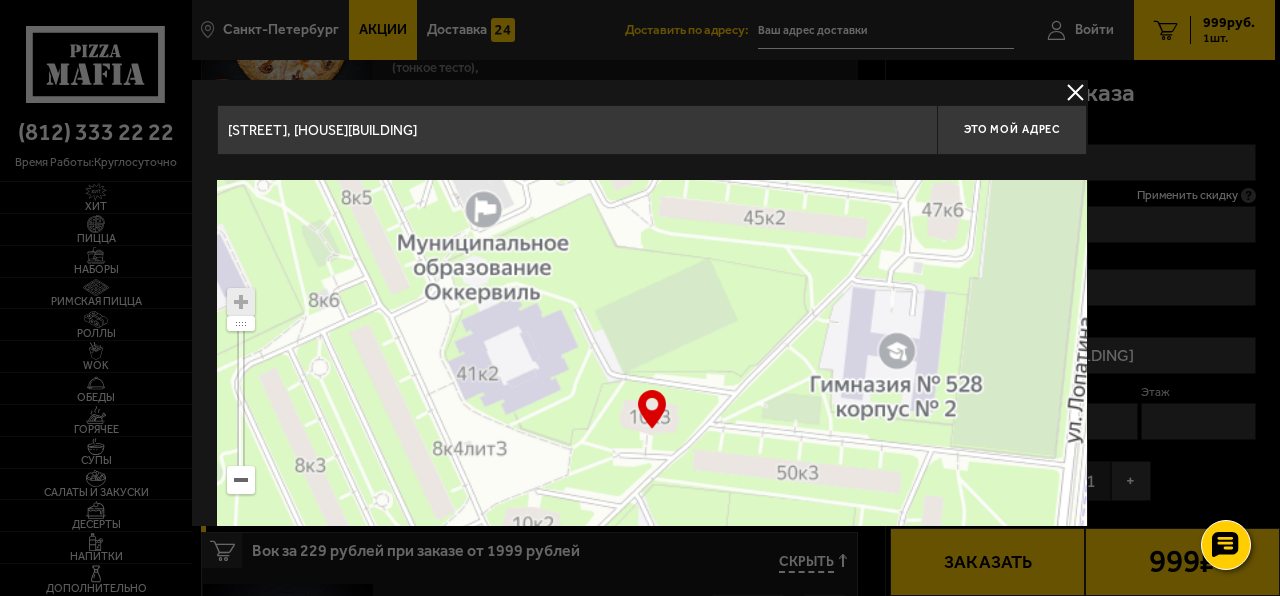 type on "[STREET], [HOUSE][BUILDING]" 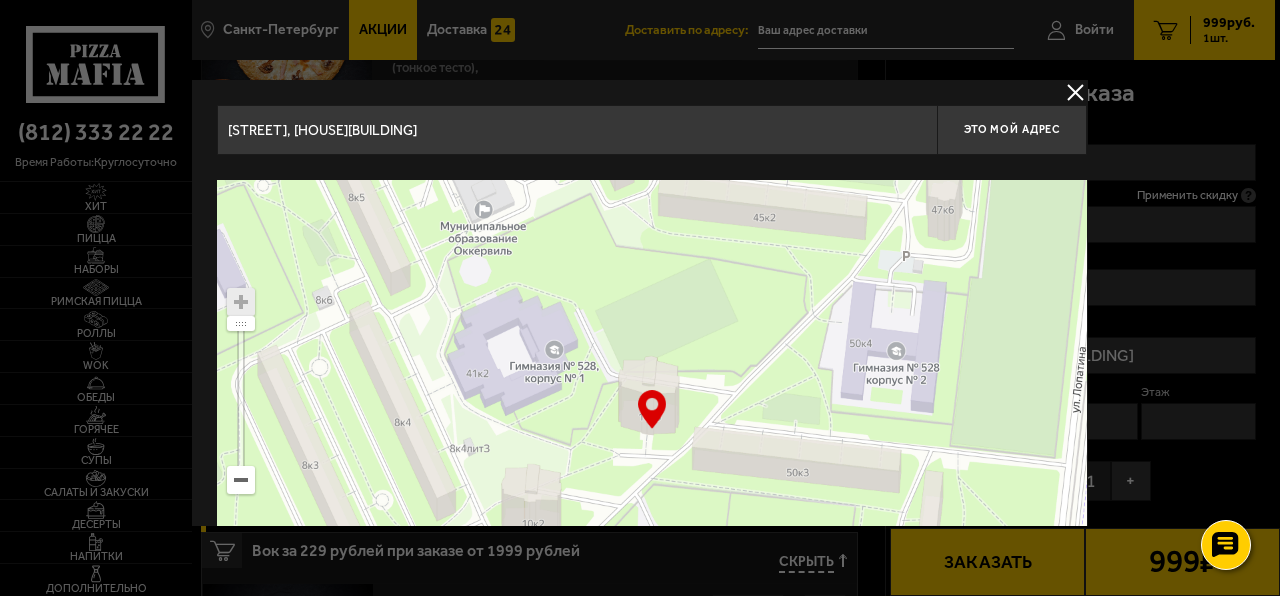 type on "[STREET], [HOUSE][BUILDING]" 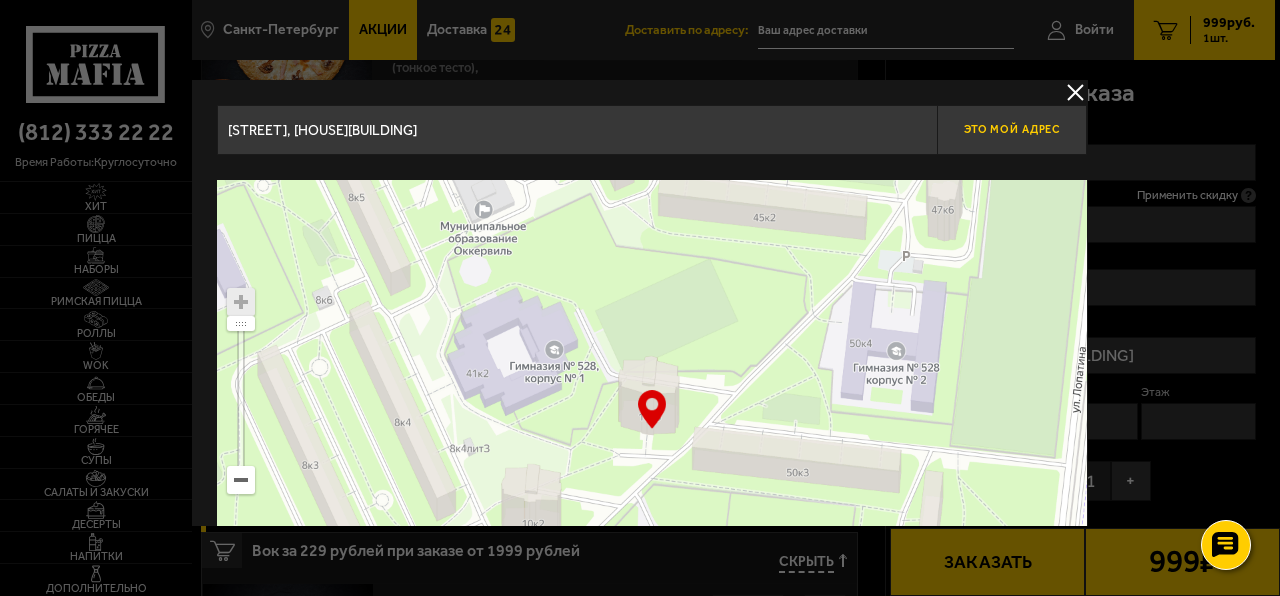 click on "Это мой адрес" at bounding box center [1012, 129] 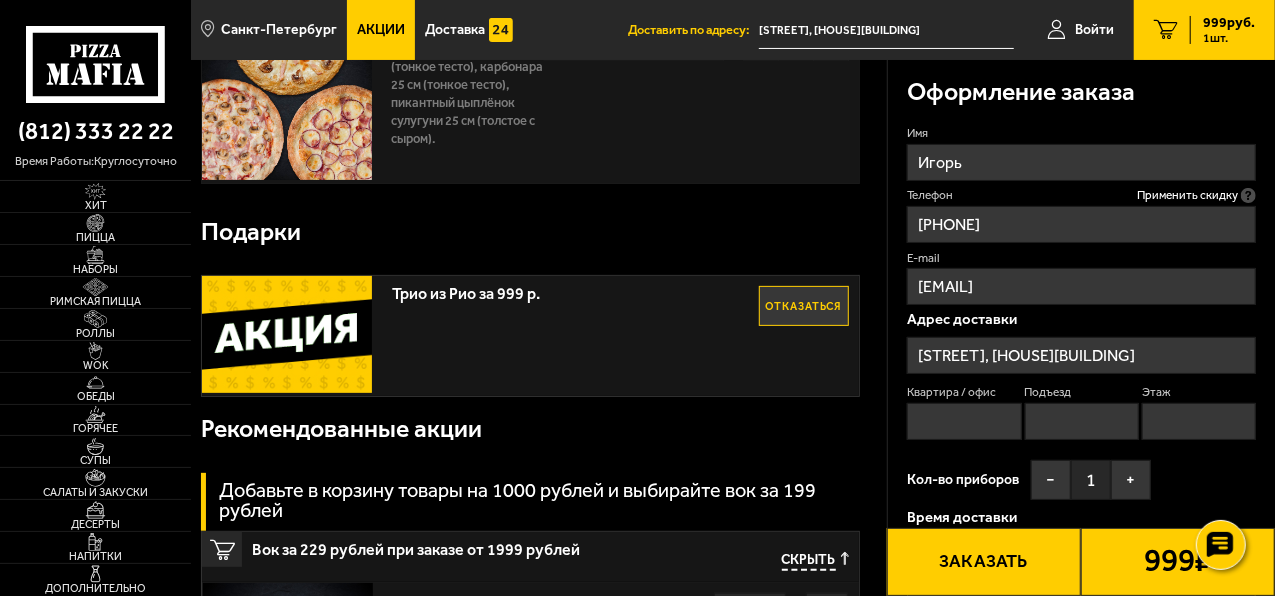 click on "[STREET], [HOUSE][BUILDING]" at bounding box center [1081, 355] 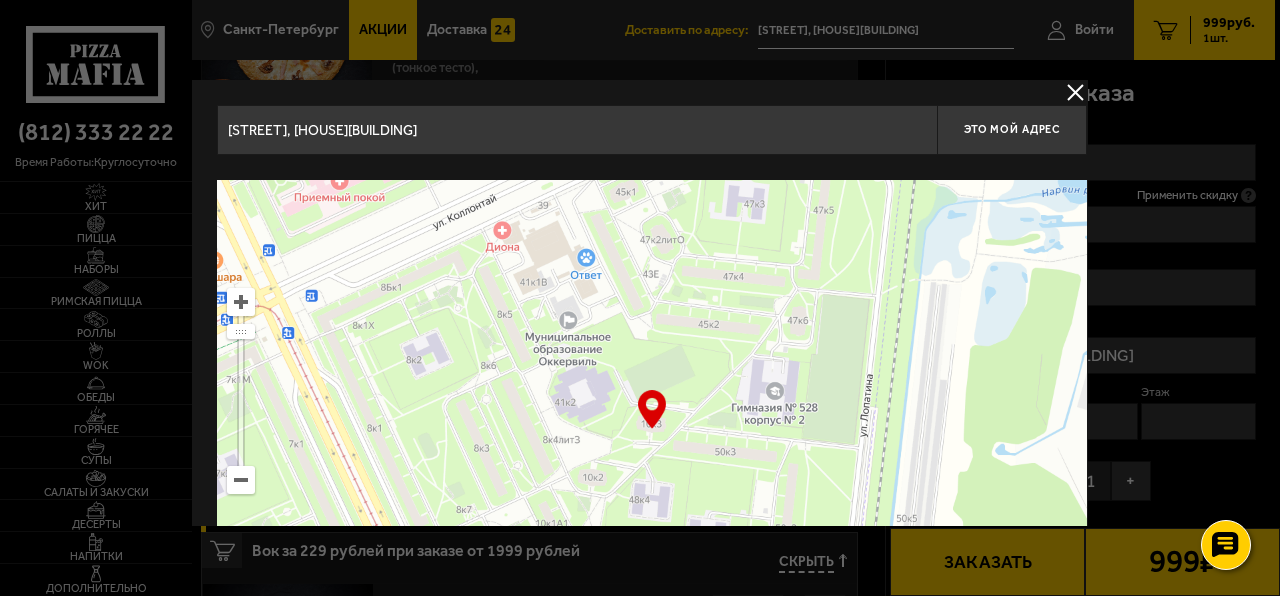 click on "[STREET], [HOUSE][BUILDING]" at bounding box center (577, 130) 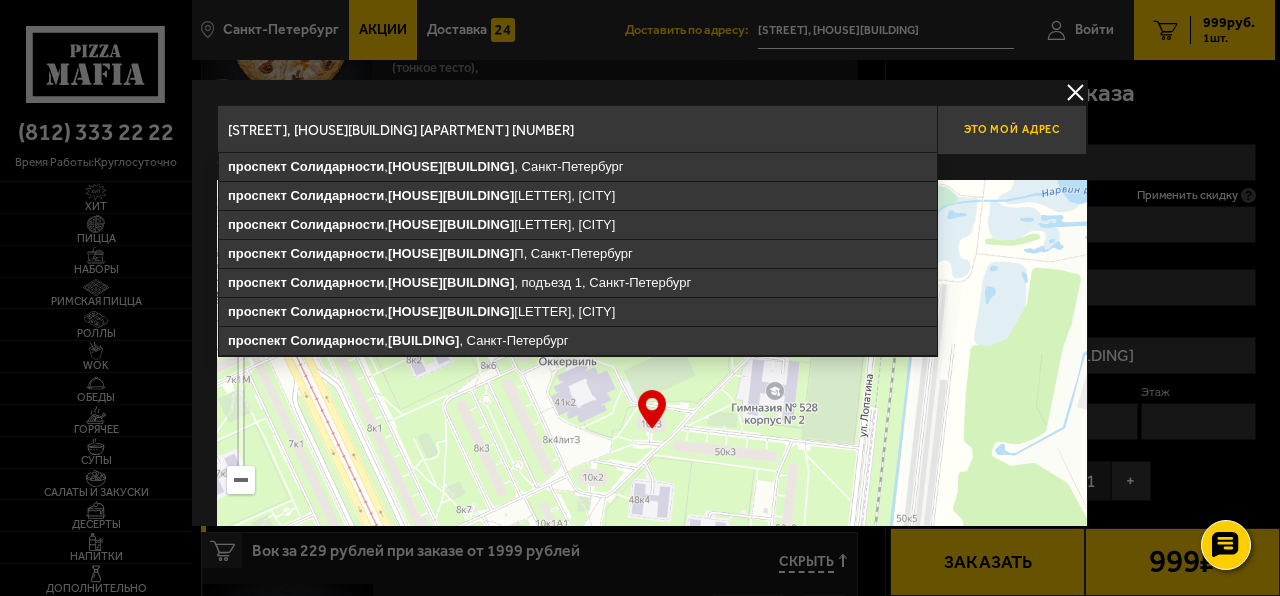 click on "[STREET] , [HOUSE][BUILDING] , [CITY] [STREET] , [HOUSE][BUILDING] [LETTER], [CITY] [STREET] , [HOUSE][BUILDING] [LETTER], [CITY] [STREET] , [HOUSE][BUILDING] [LETTER], [CITY] [STREET] , [HOUSE][BUILDING] , [ENTRANCE], [CITY] [STREET] , [HOUSE][BUILDING] [LETTER], [CITY] [STREET] , [HOUSE][BUILDING] , [CITY] [STREET], [HOUSE][BUILDING] [APARTMENT] [NUMBER] [MY] [ADDRESS]" at bounding box center (652, 130) 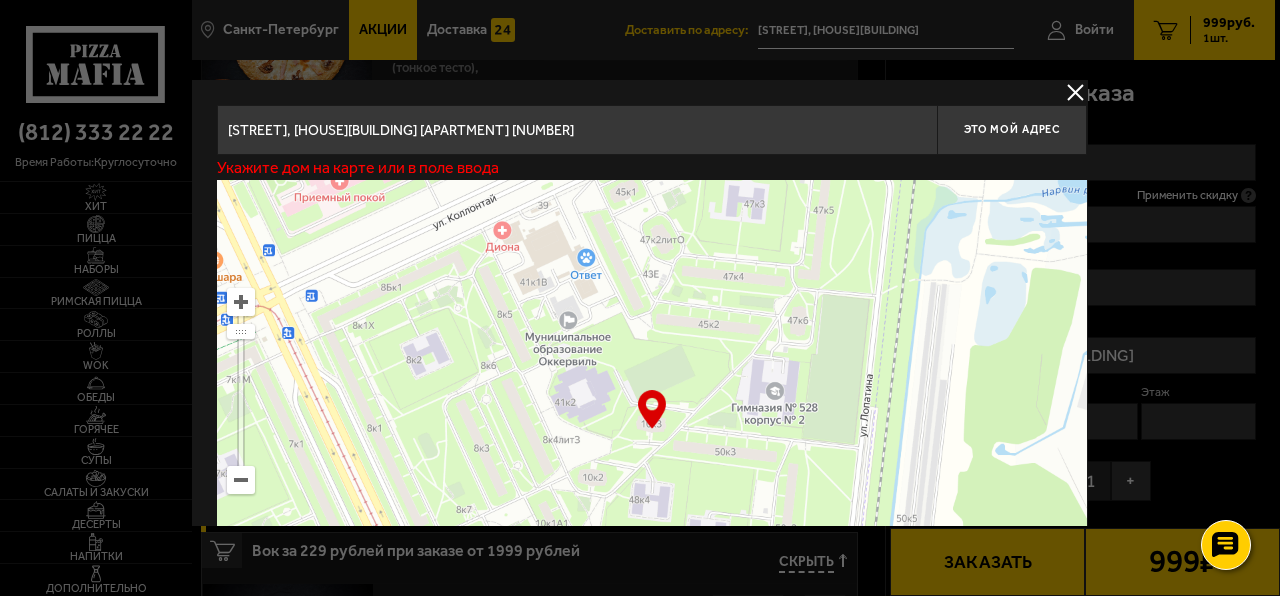 click on "… © Яндекс   Условия использования Открыть в Яндекс.Картах Создать свою карту" at bounding box center [652, 430] 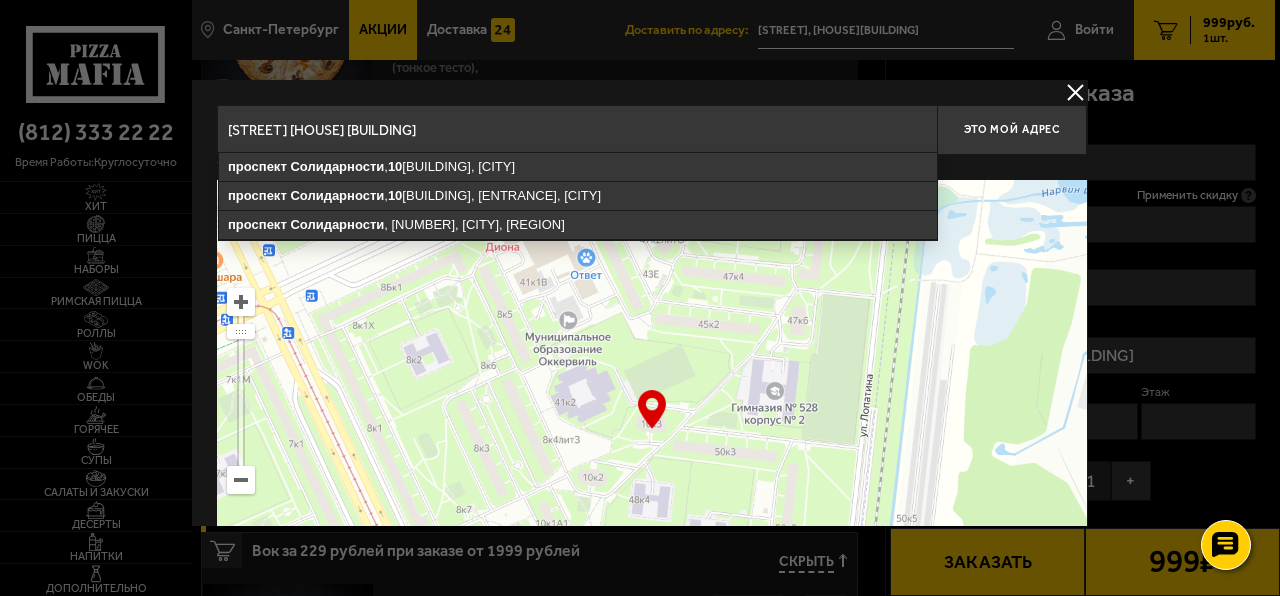 click at bounding box center [652, 430] 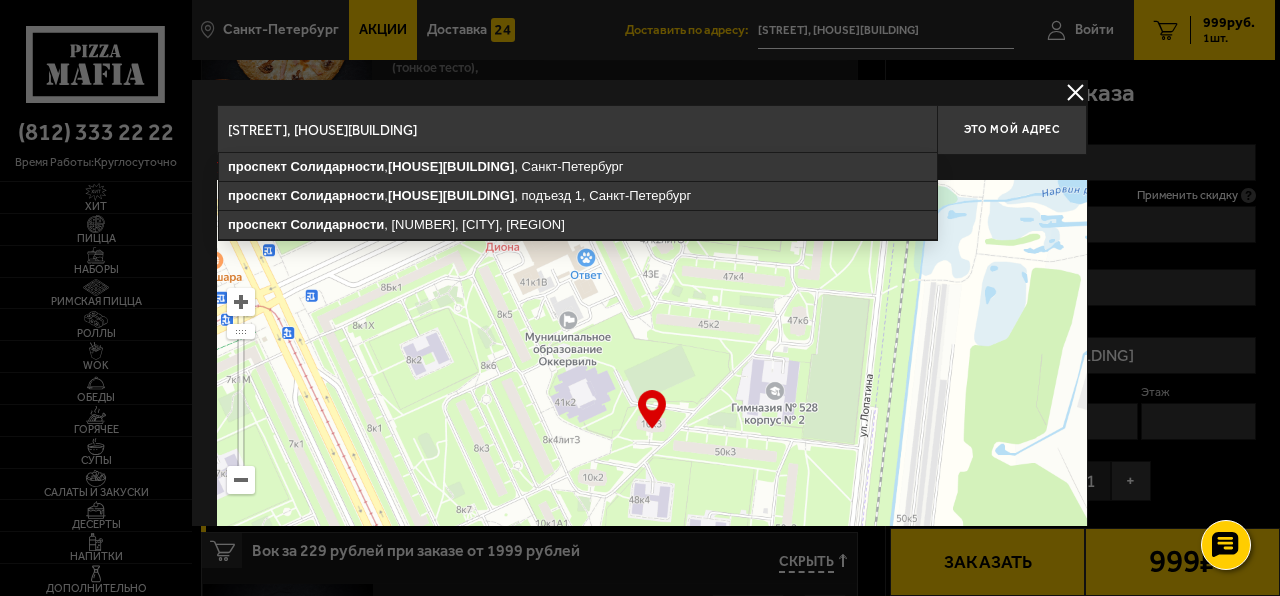 click at bounding box center [640, 298] 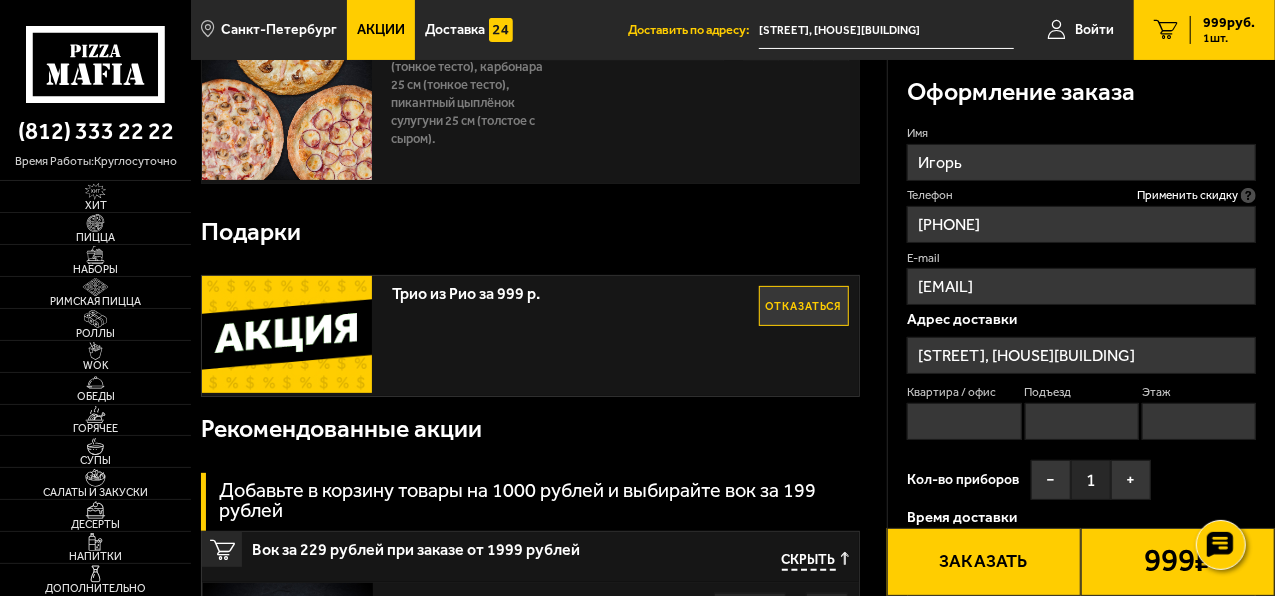 click on "Квартира / офис Подъезд  Этаж" at bounding box center (1081, 415) 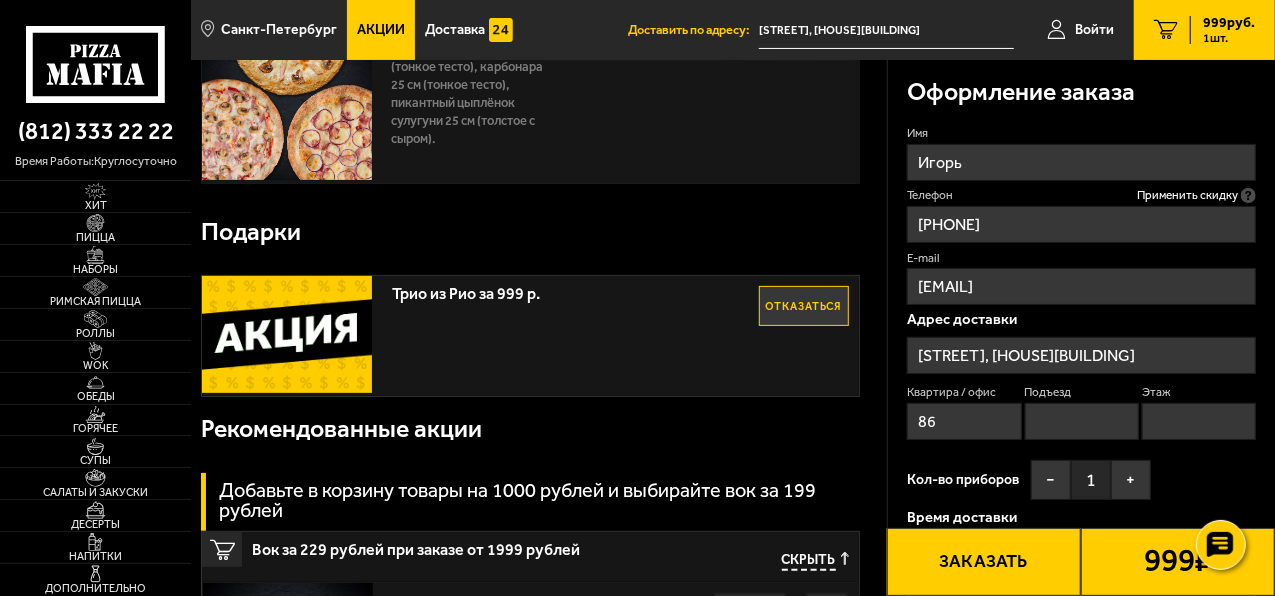 type on "86" 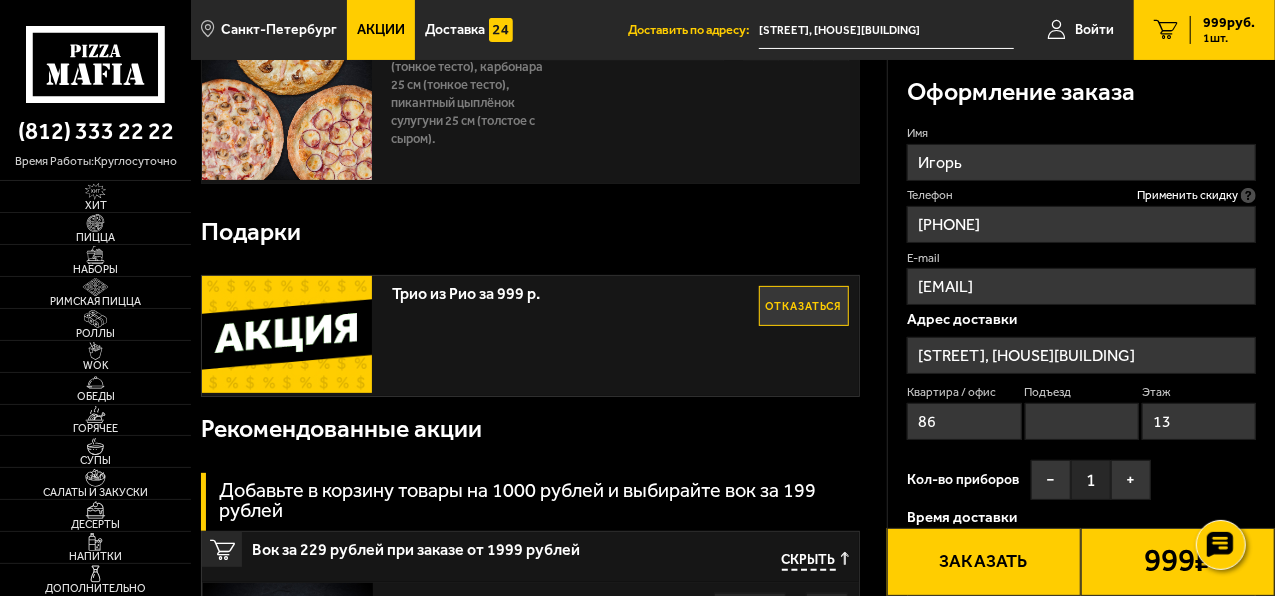 type on "13" 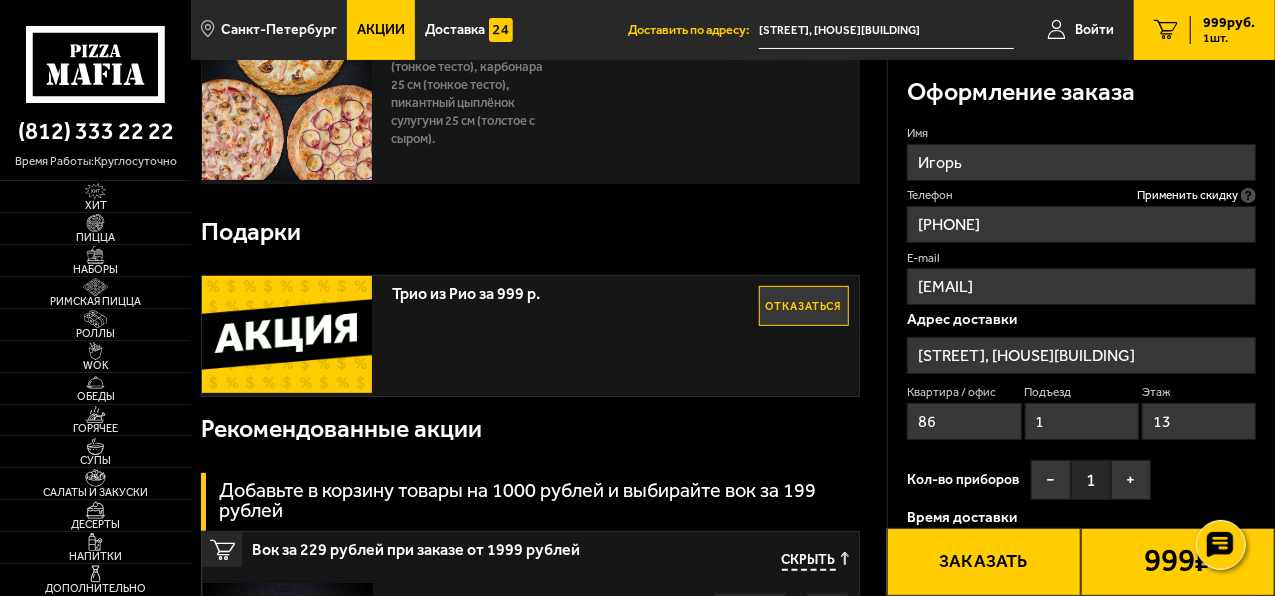 type on "1" 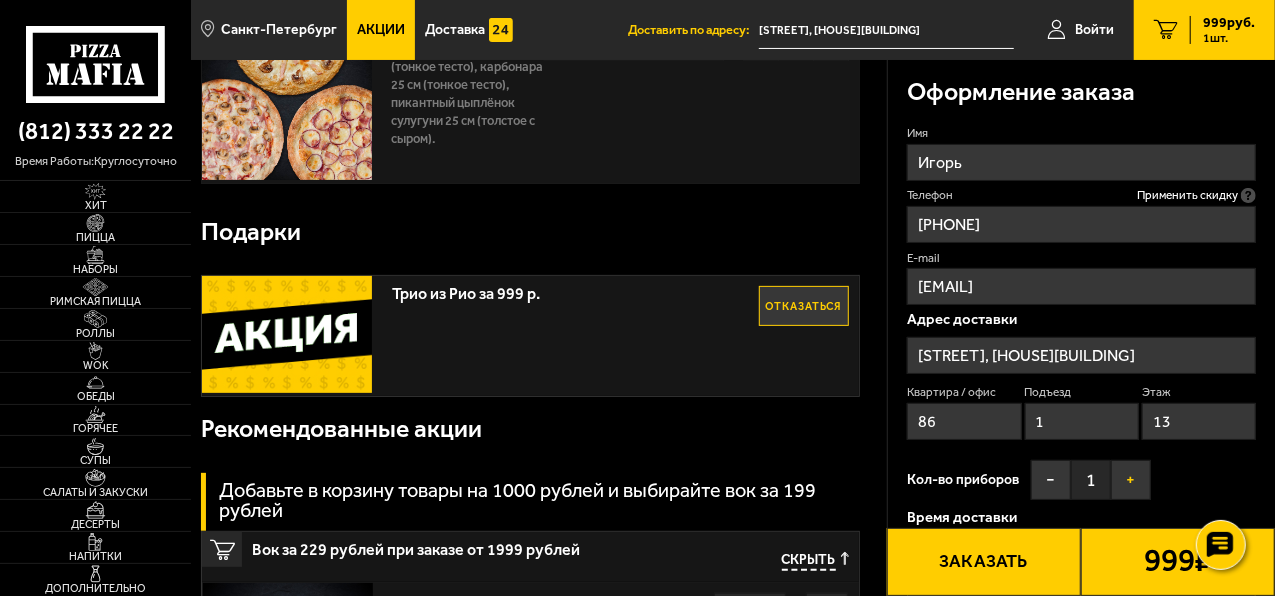 click on "+" at bounding box center (1131, 480) 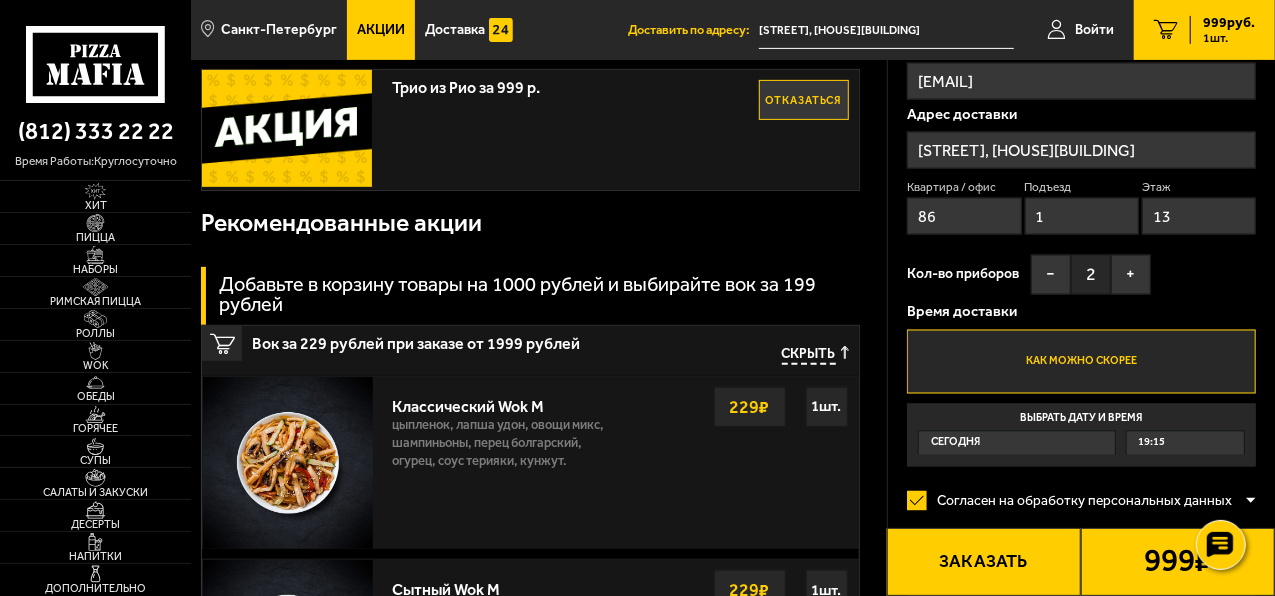 scroll, scrollTop: 379, scrollLeft: 0, axis: vertical 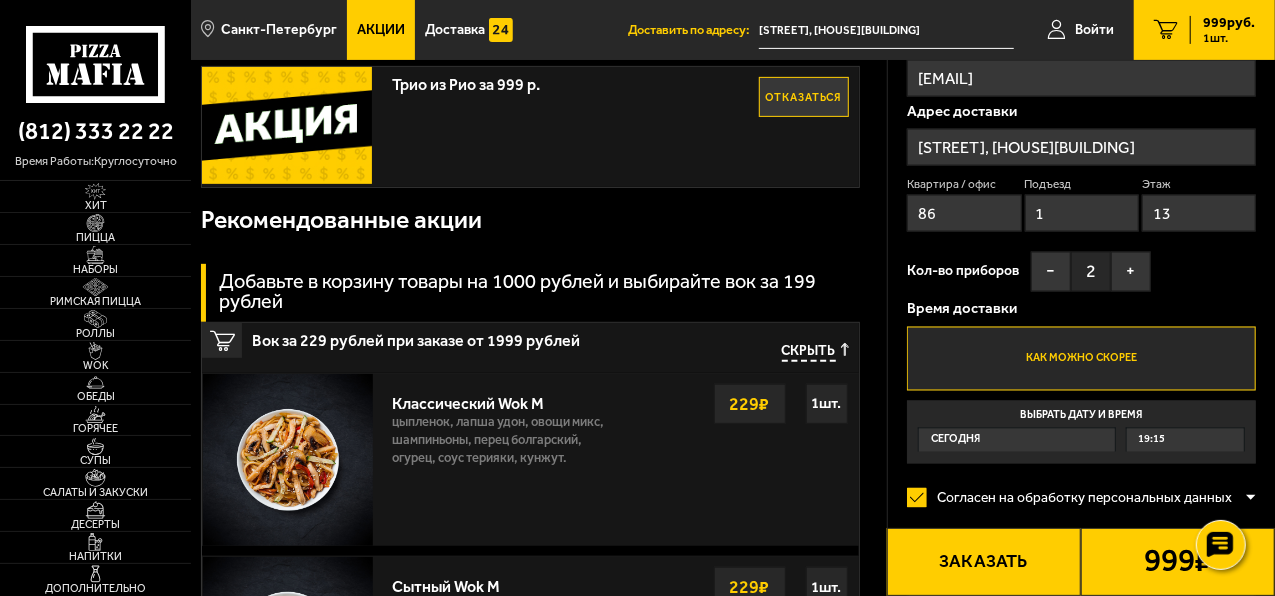 click on "Сегодня" at bounding box center [955, 440] 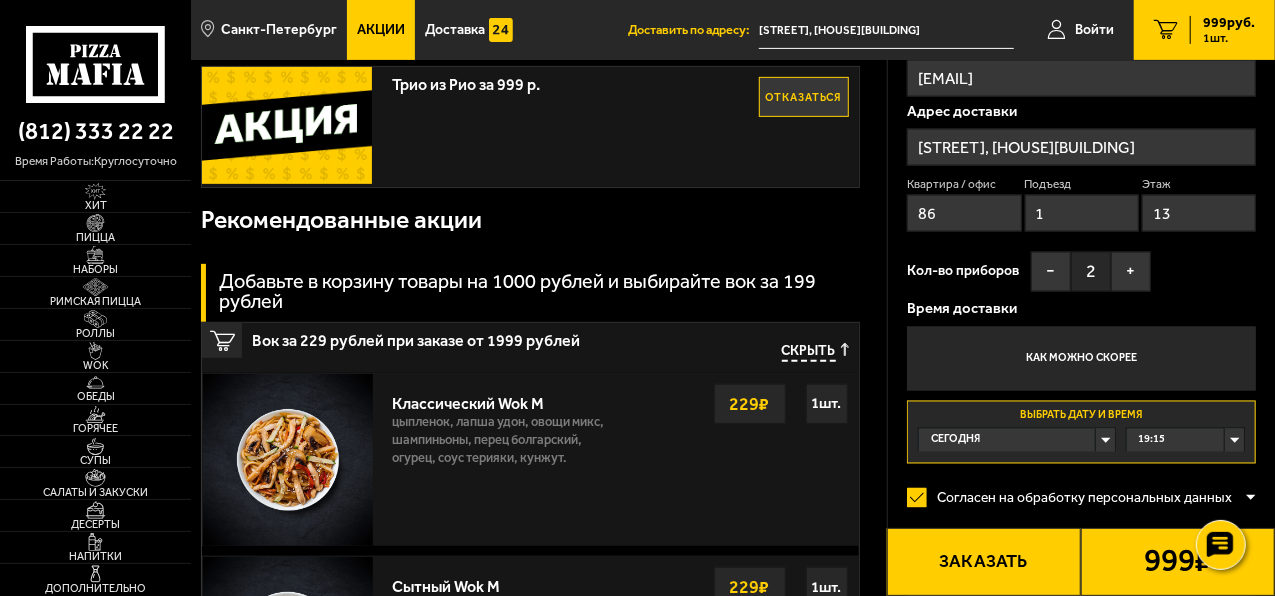 click on "19:15" at bounding box center (1185, 440) 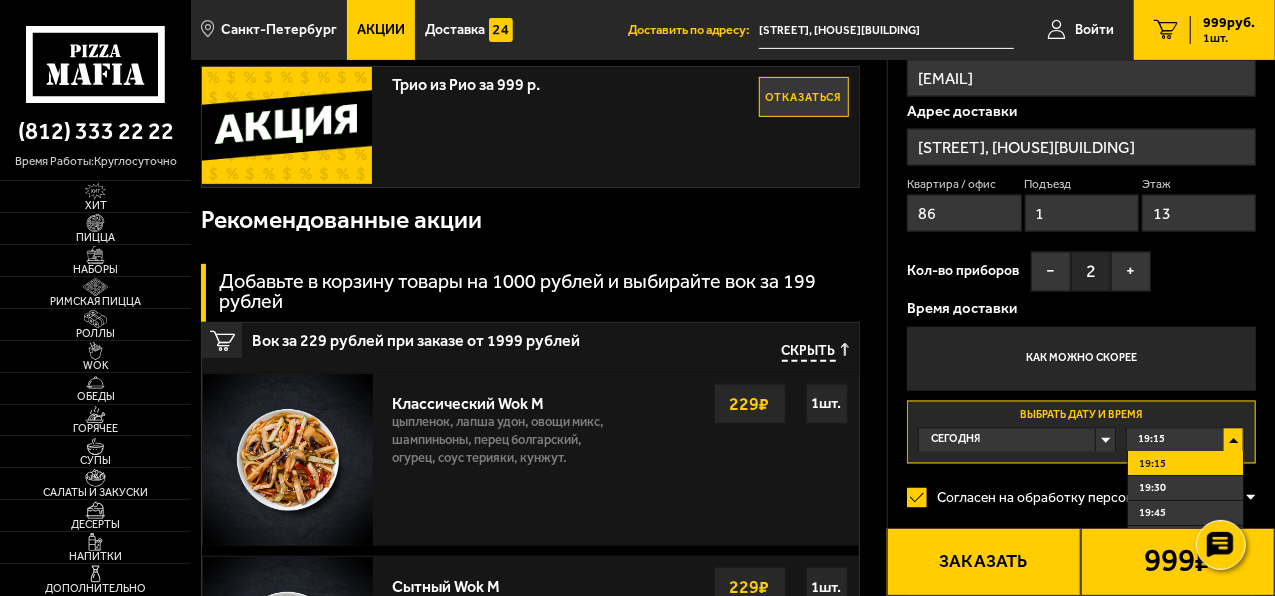 click on "19:15" at bounding box center (1185, 440) 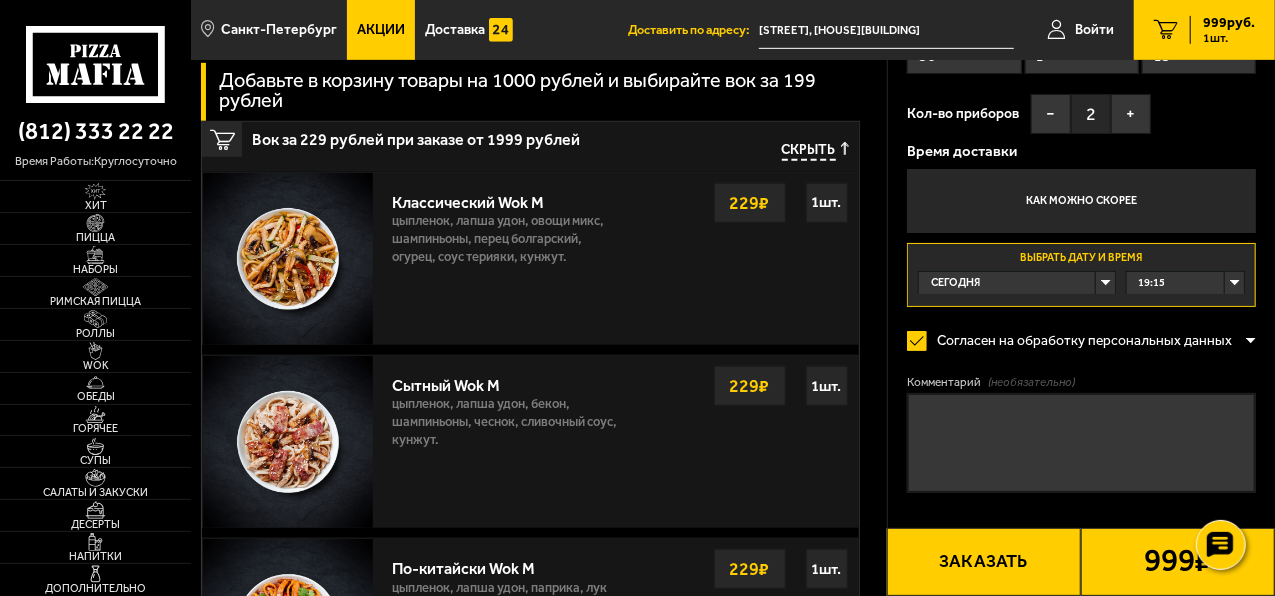 scroll, scrollTop: 588, scrollLeft: 0, axis: vertical 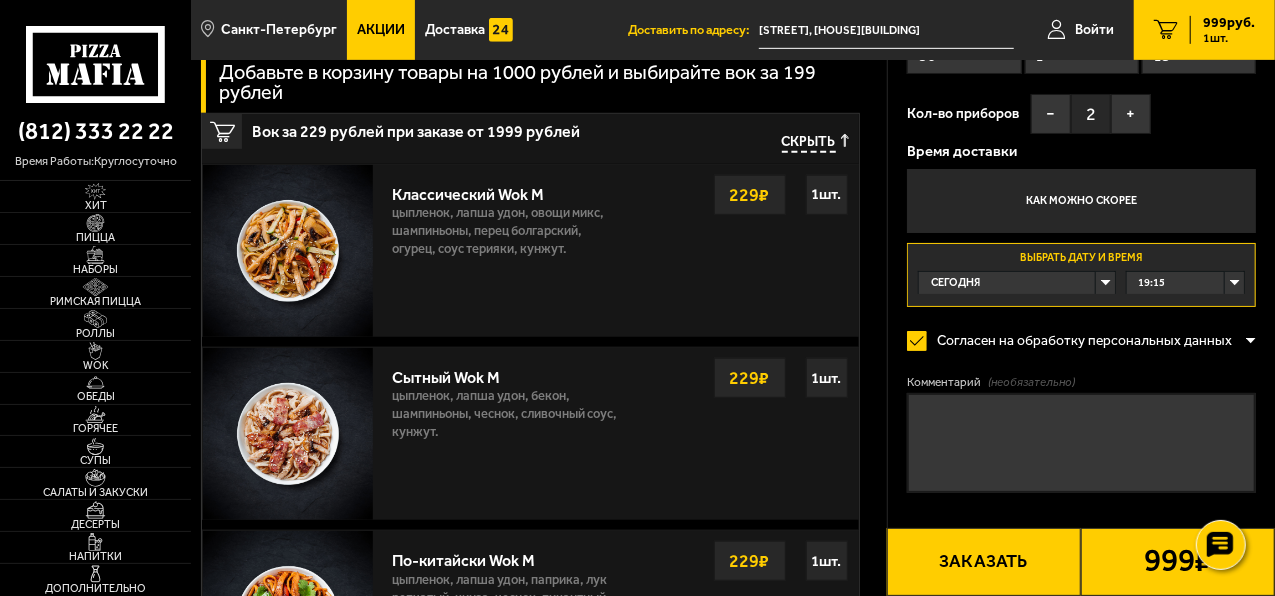 click on "Заказать" at bounding box center [984, 562] 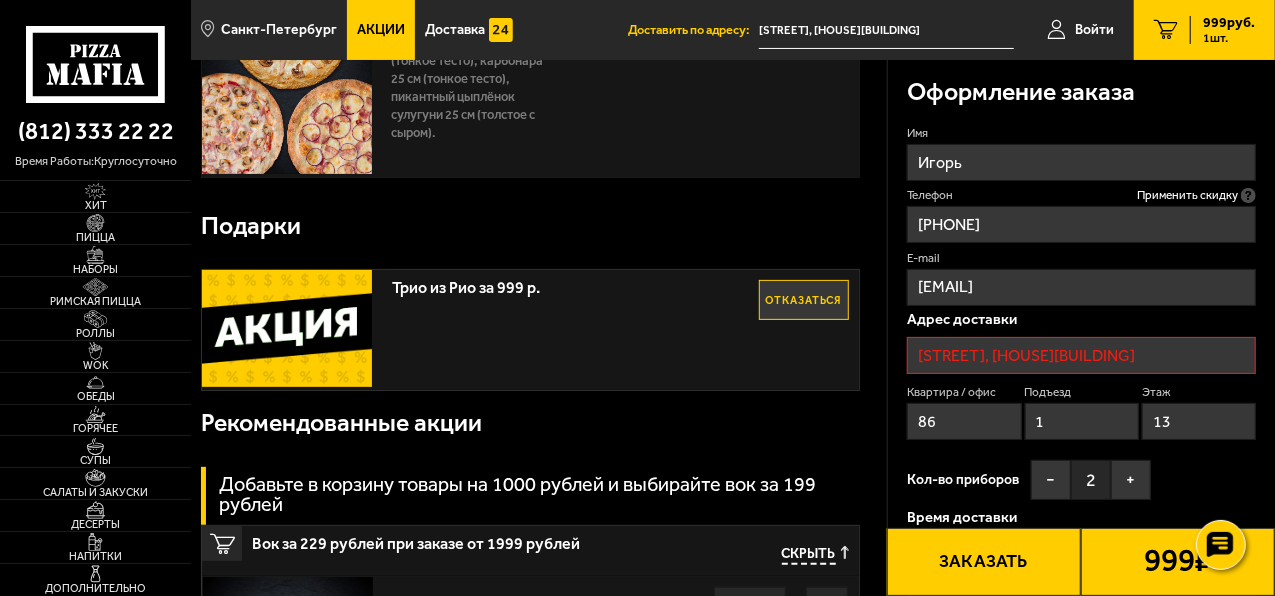 scroll, scrollTop: 170, scrollLeft: 0, axis: vertical 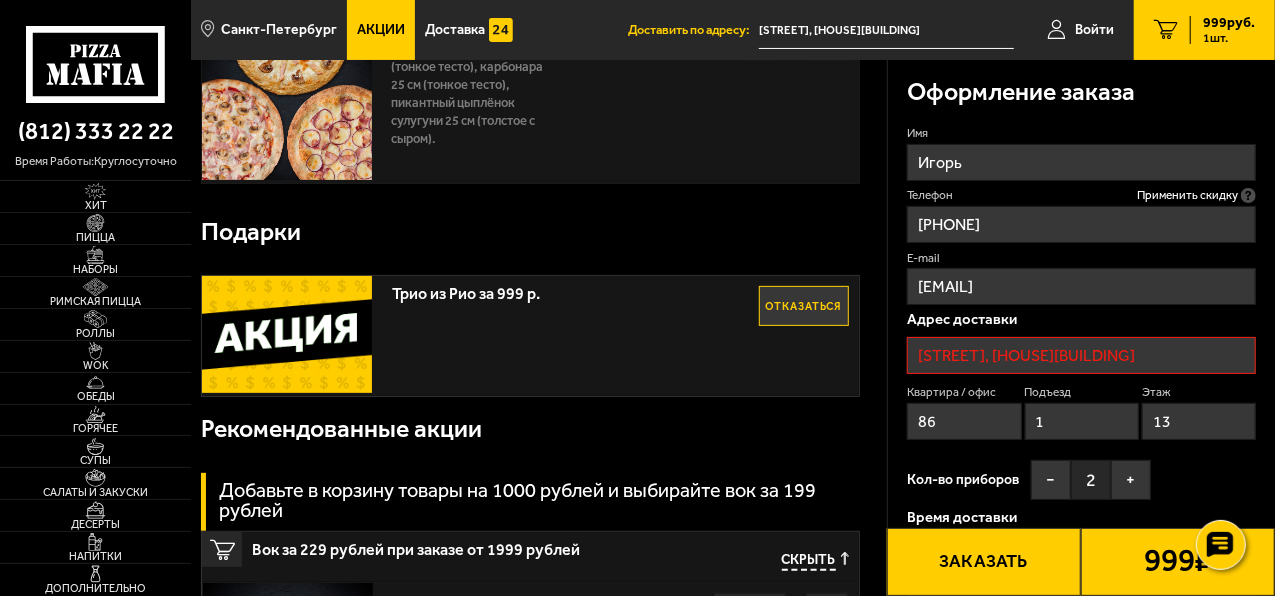 click on "[STREET], [HOUSE][BUILDING]" at bounding box center [1081, 355] 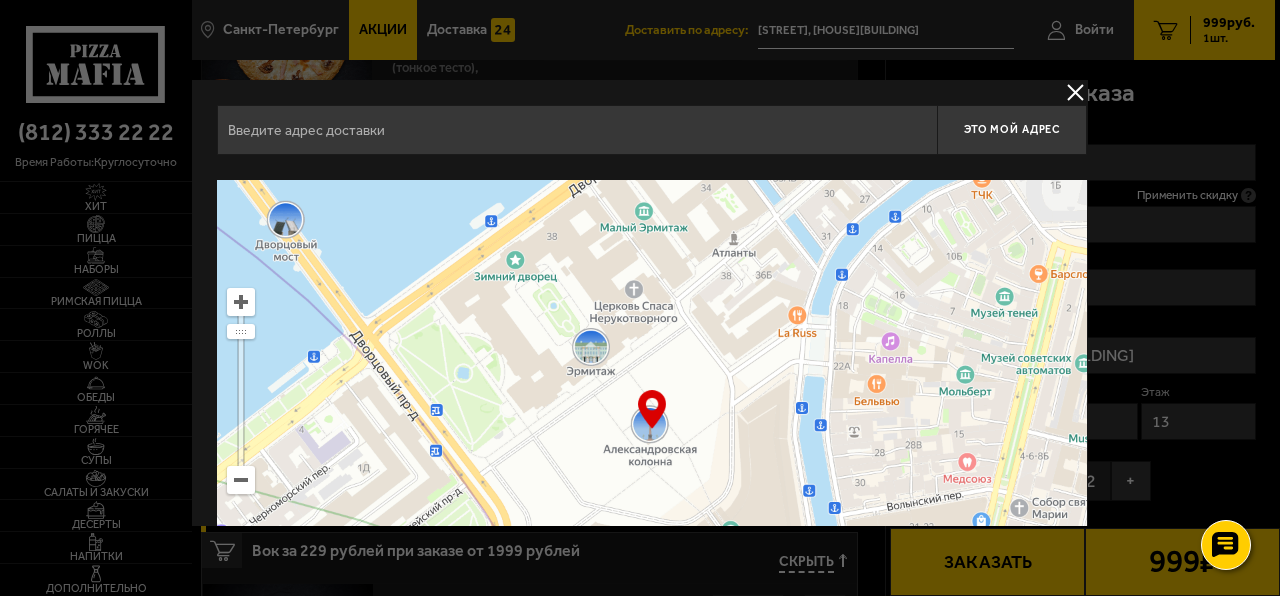 click at bounding box center [1075, 92] 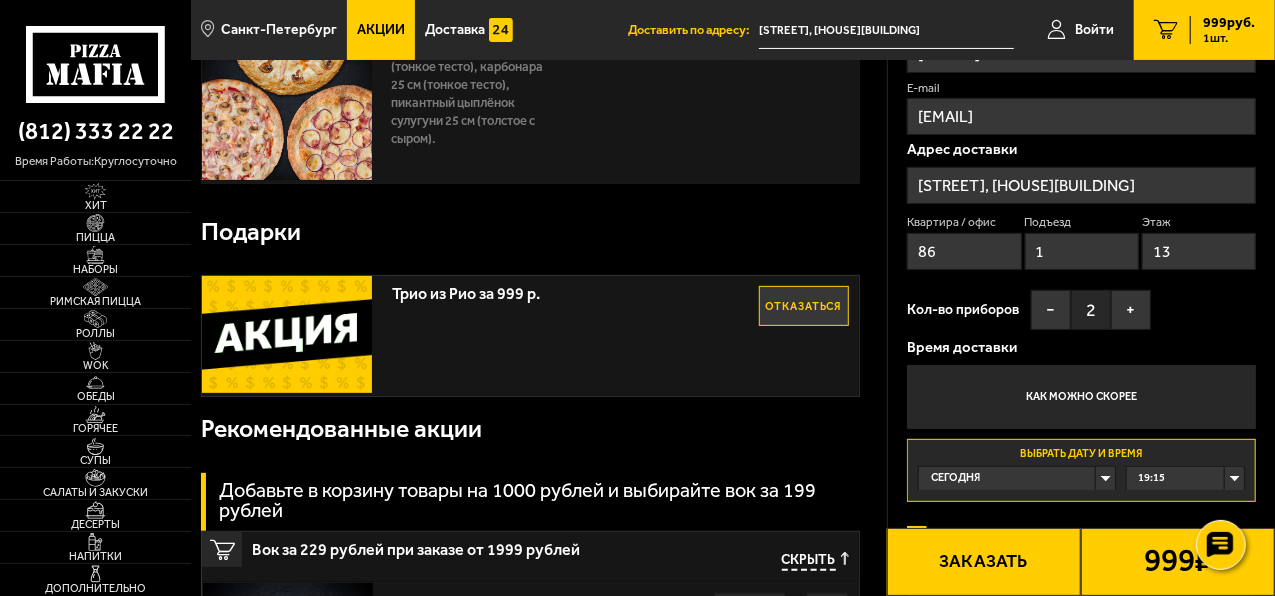 scroll, scrollTop: 0, scrollLeft: 0, axis: both 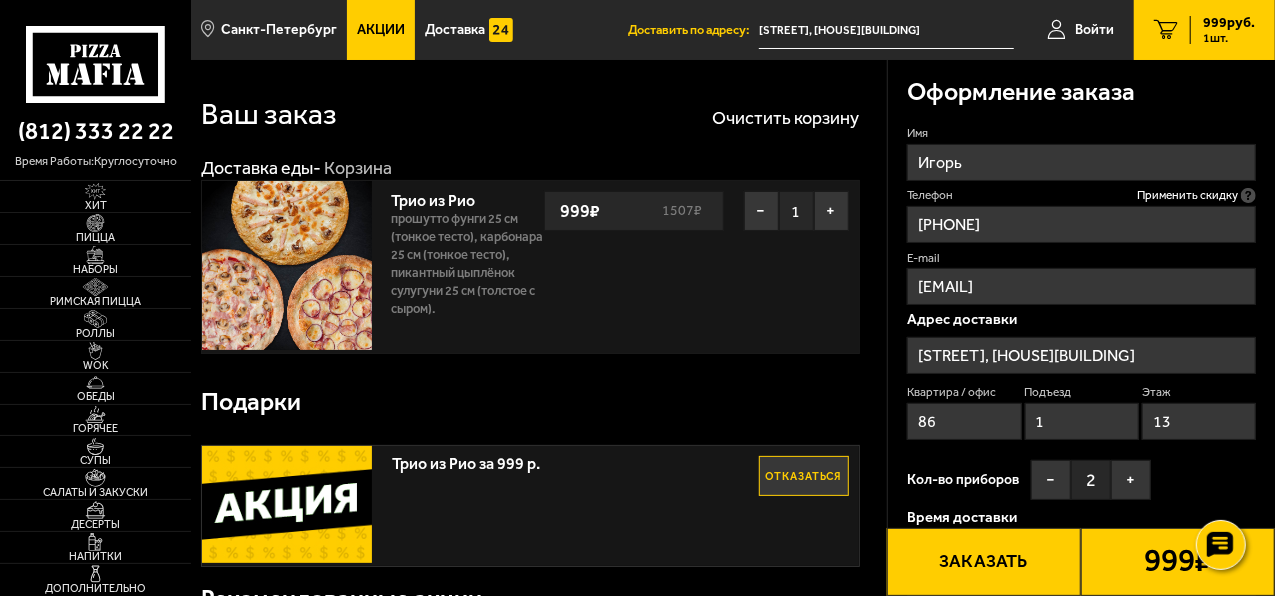click on "Заказать" at bounding box center [984, 562] 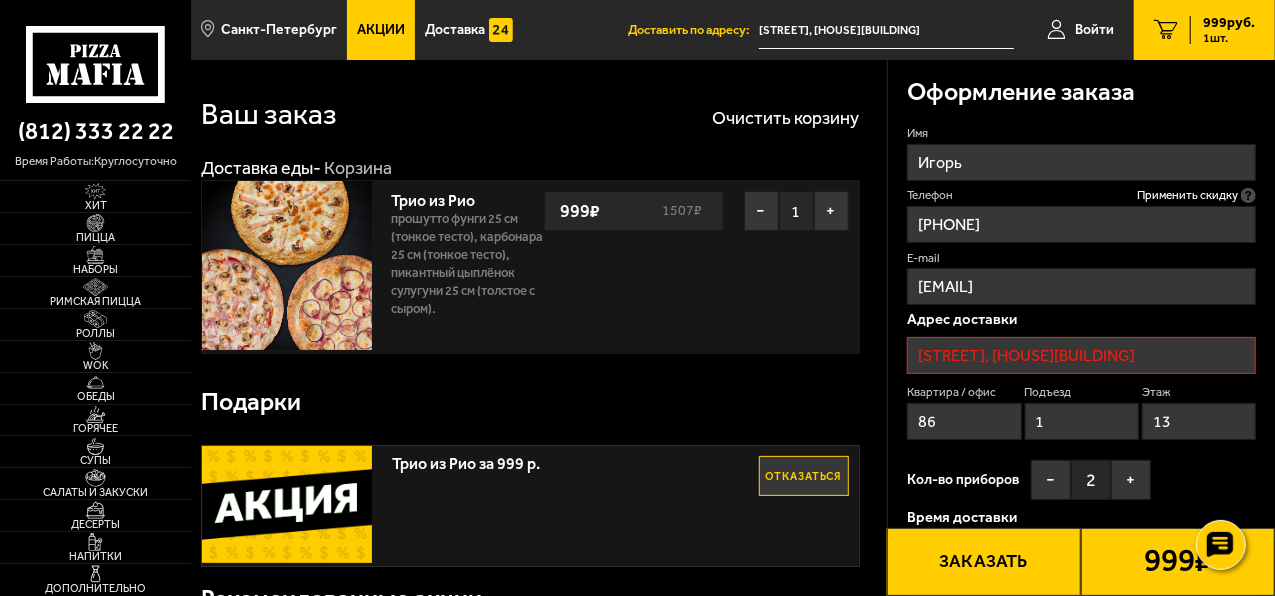 click on "Заказать" at bounding box center [984, 562] 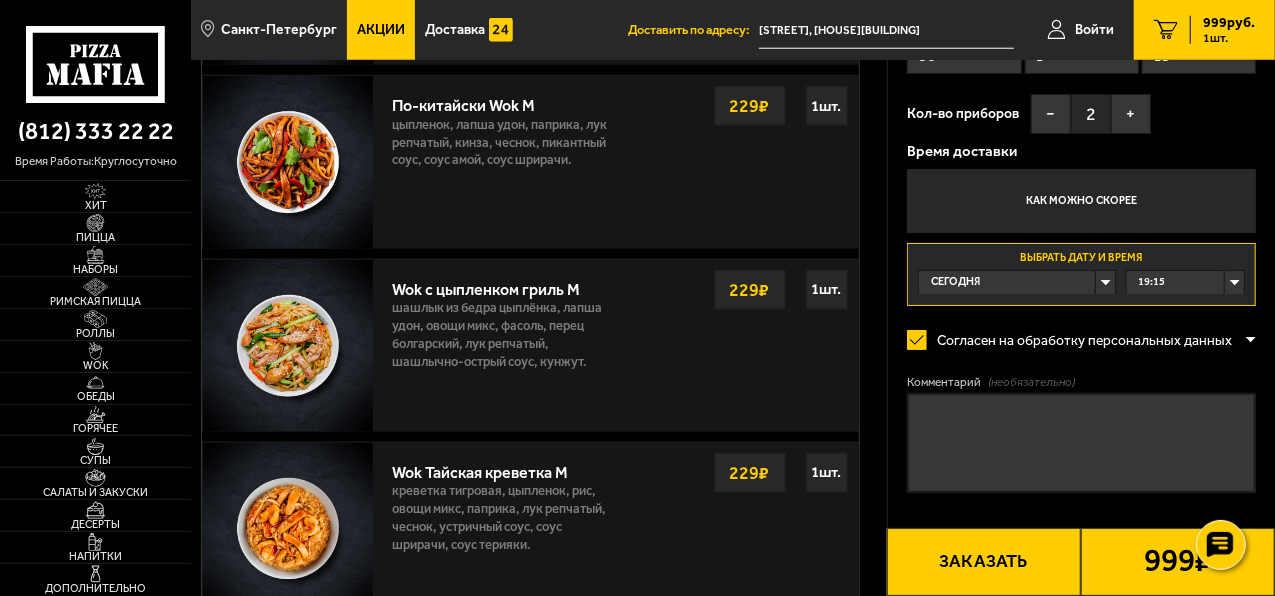 scroll, scrollTop: 1564, scrollLeft: 0, axis: vertical 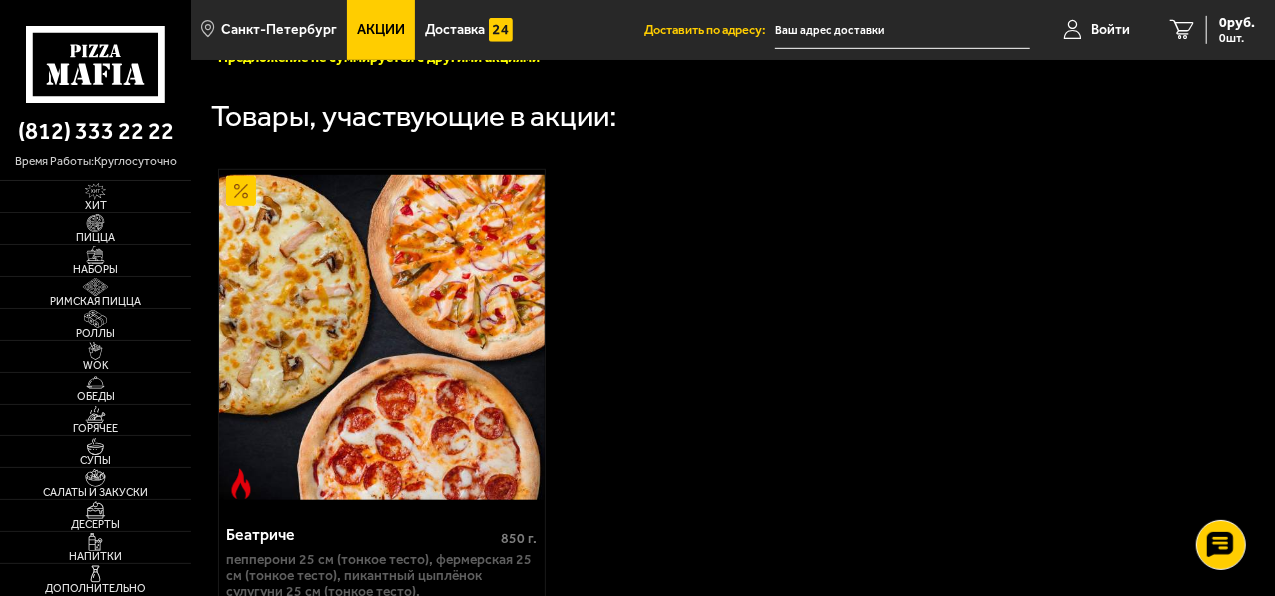 click at bounding box center [381, 338] 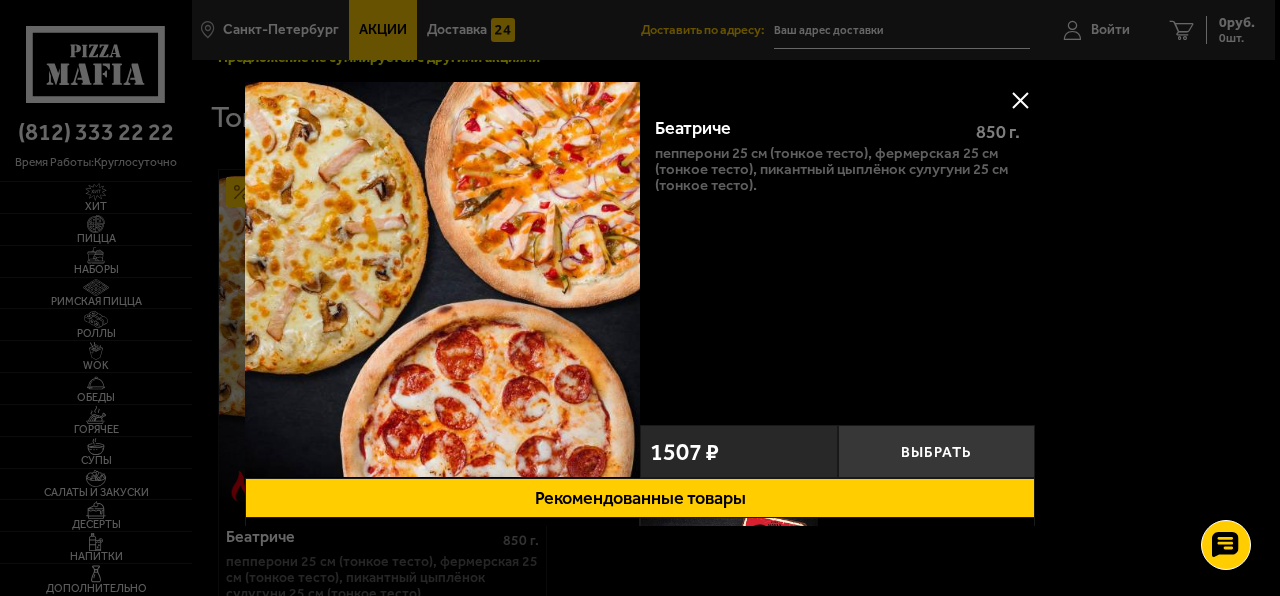 click at bounding box center (1020, 100) 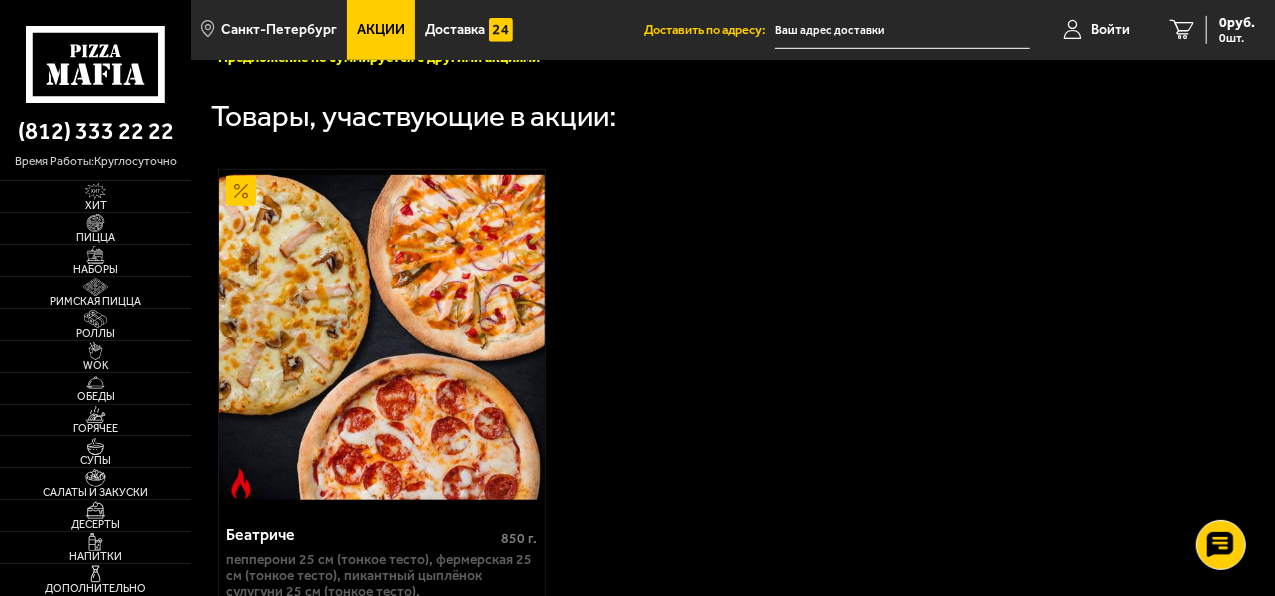 scroll, scrollTop: 0, scrollLeft: 0, axis: both 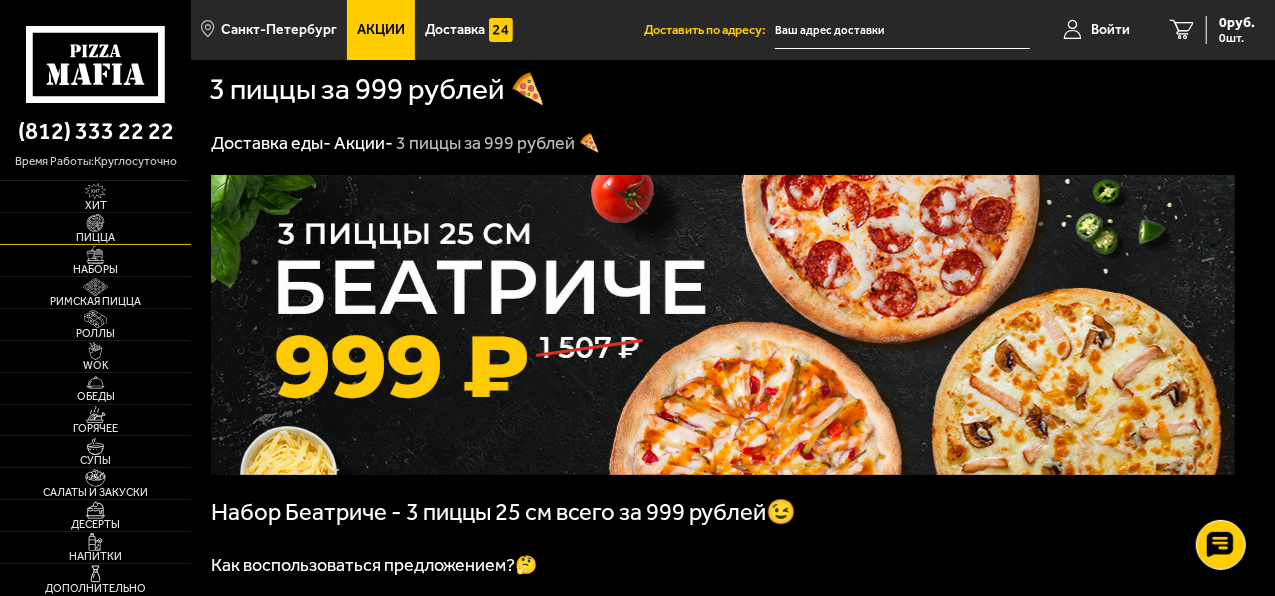 click at bounding box center (95, 223) 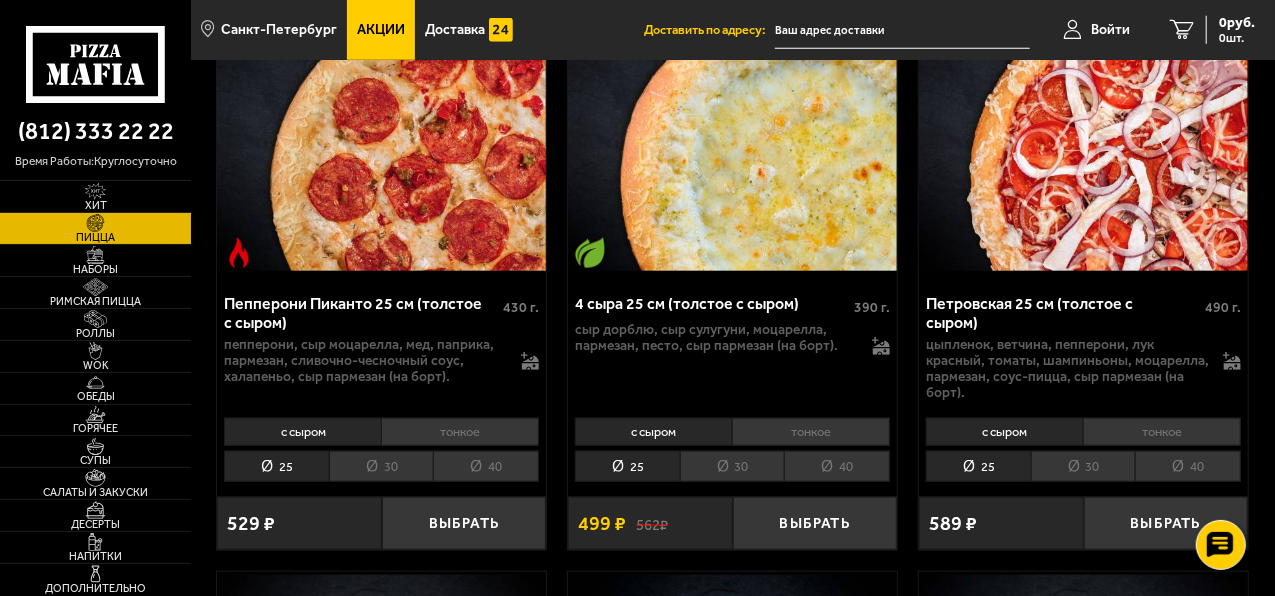 scroll, scrollTop: 921, scrollLeft: 0, axis: vertical 